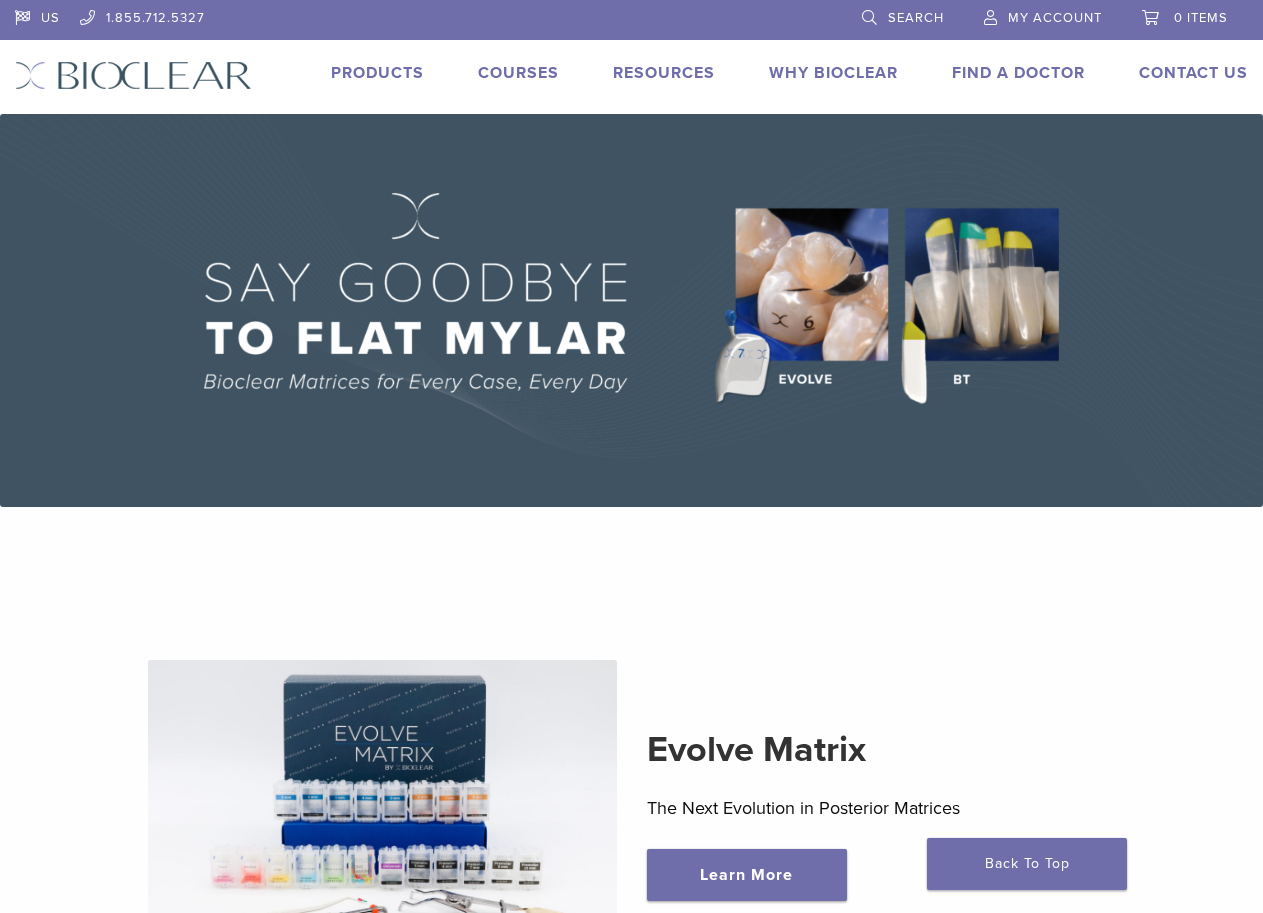 scroll, scrollTop: 0, scrollLeft: 0, axis: both 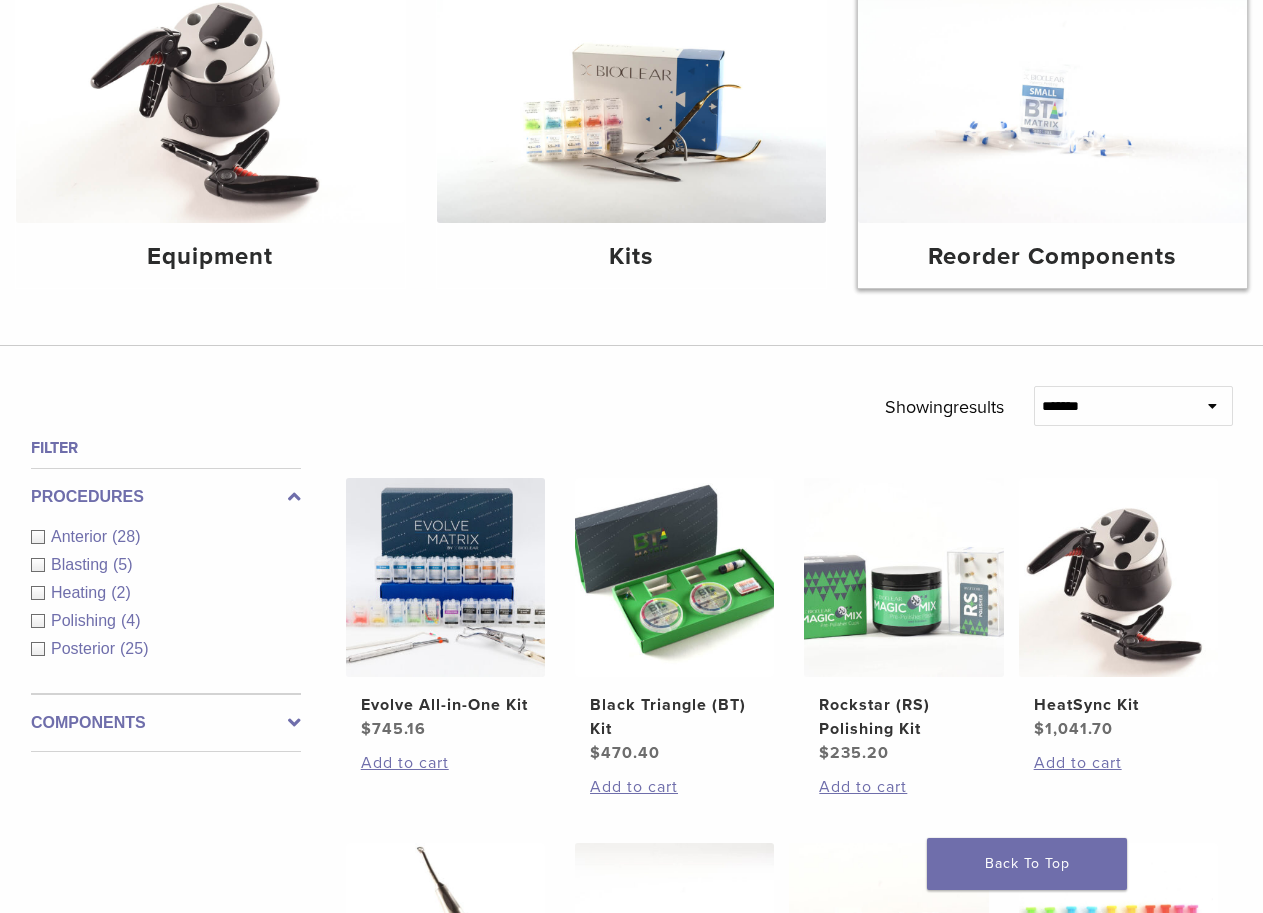 click on "Reorder Components" at bounding box center (1052, 257) 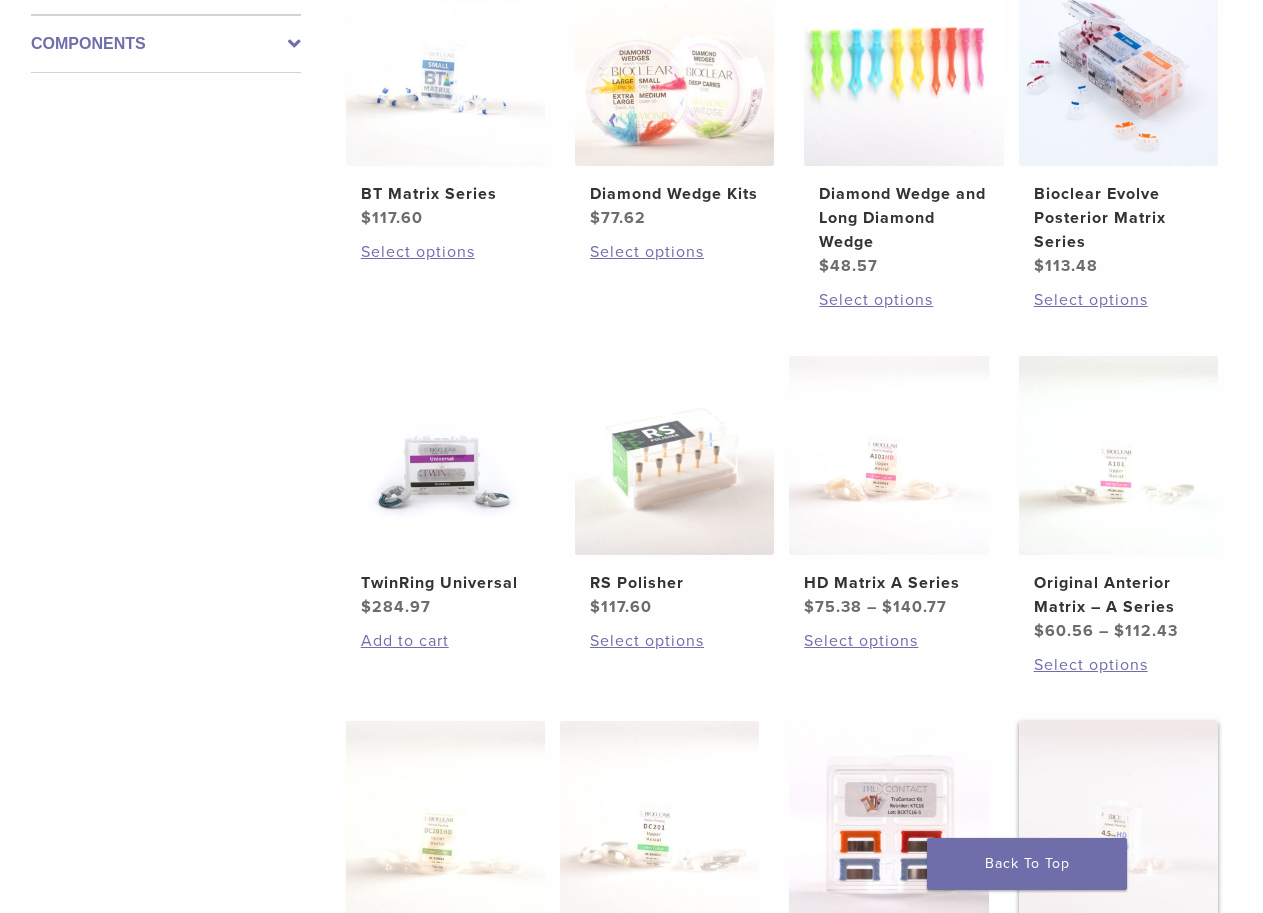 scroll, scrollTop: 700, scrollLeft: 0, axis: vertical 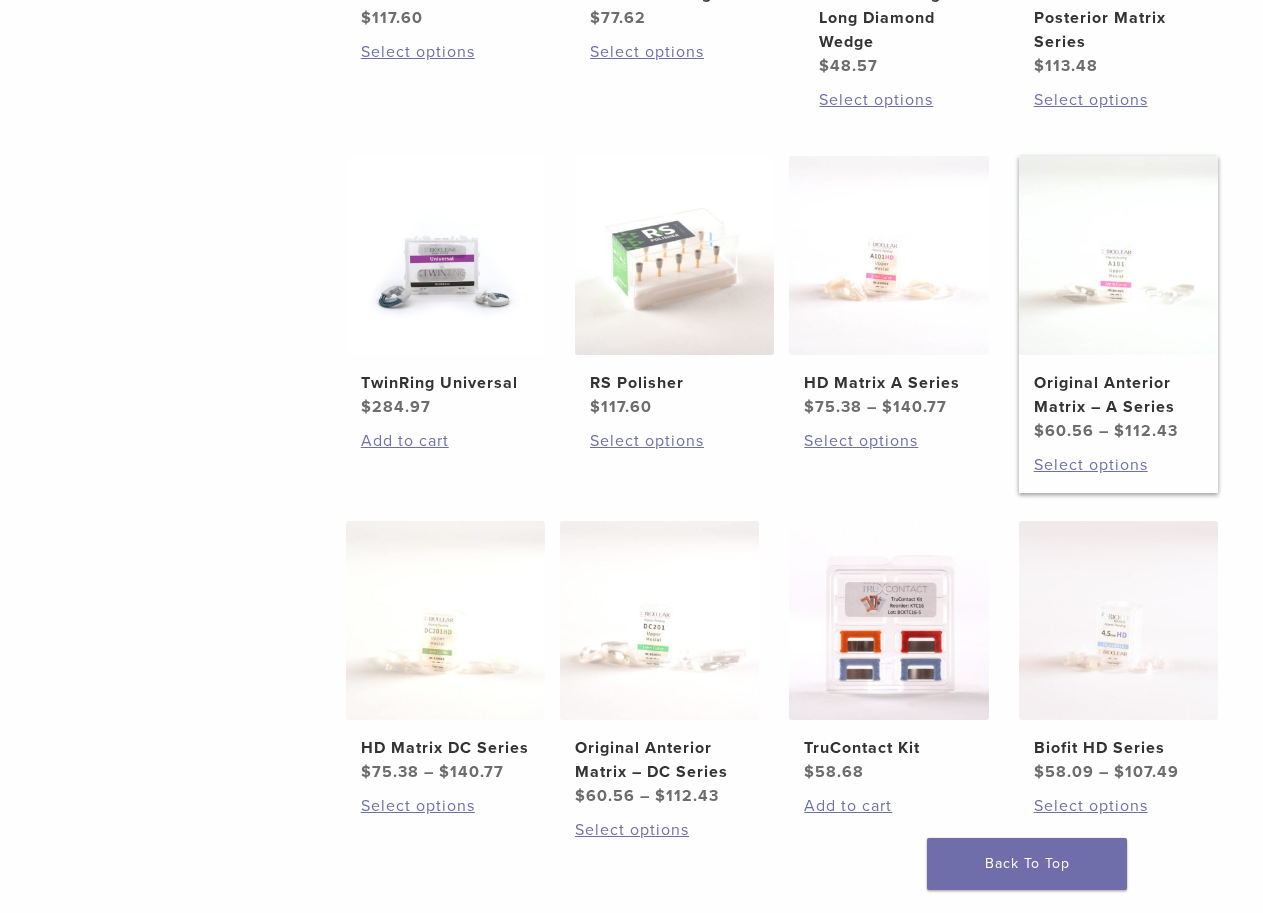 click on "Original Anterior Matrix – A Series" at bounding box center [1118, 395] 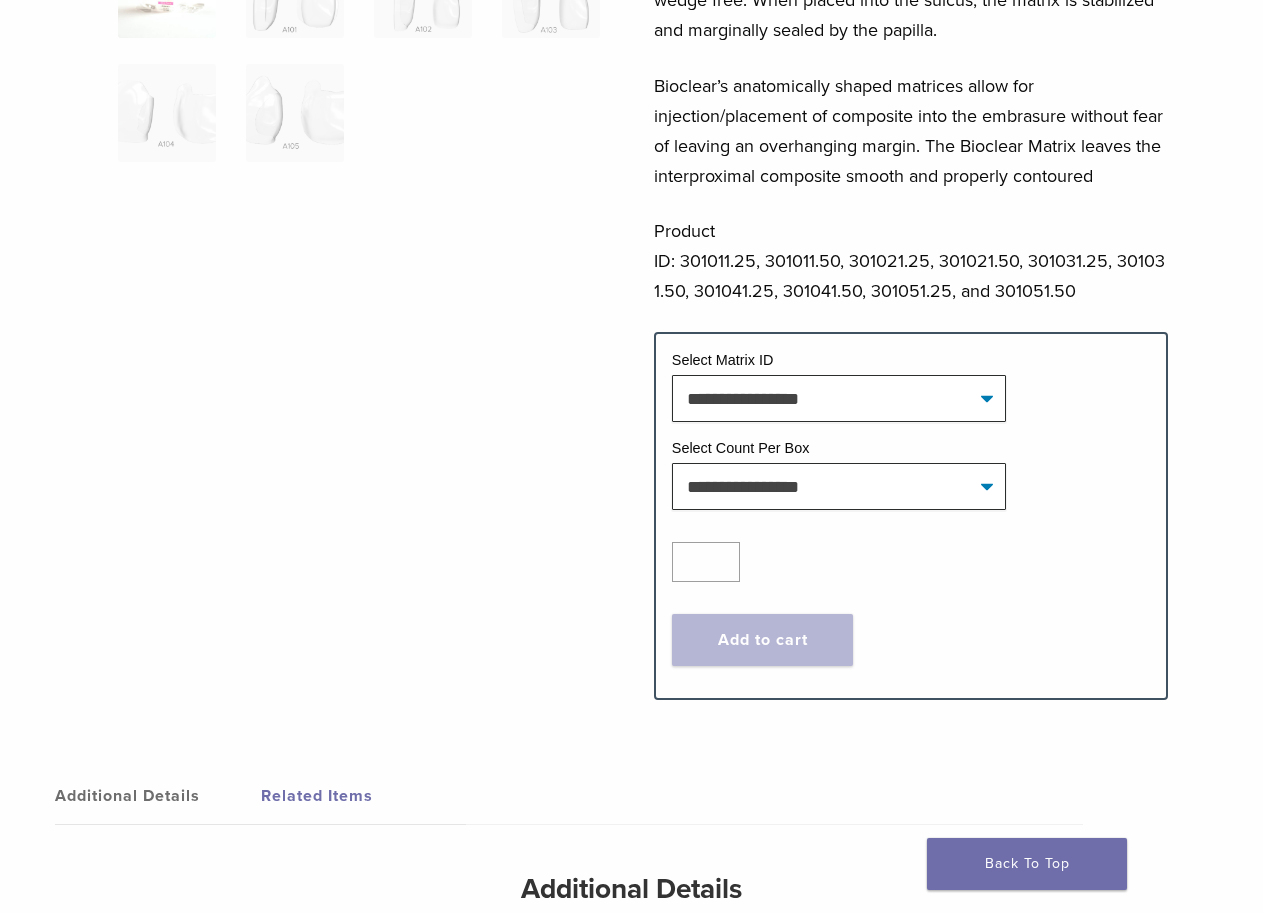 scroll, scrollTop: 600, scrollLeft: 0, axis: vertical 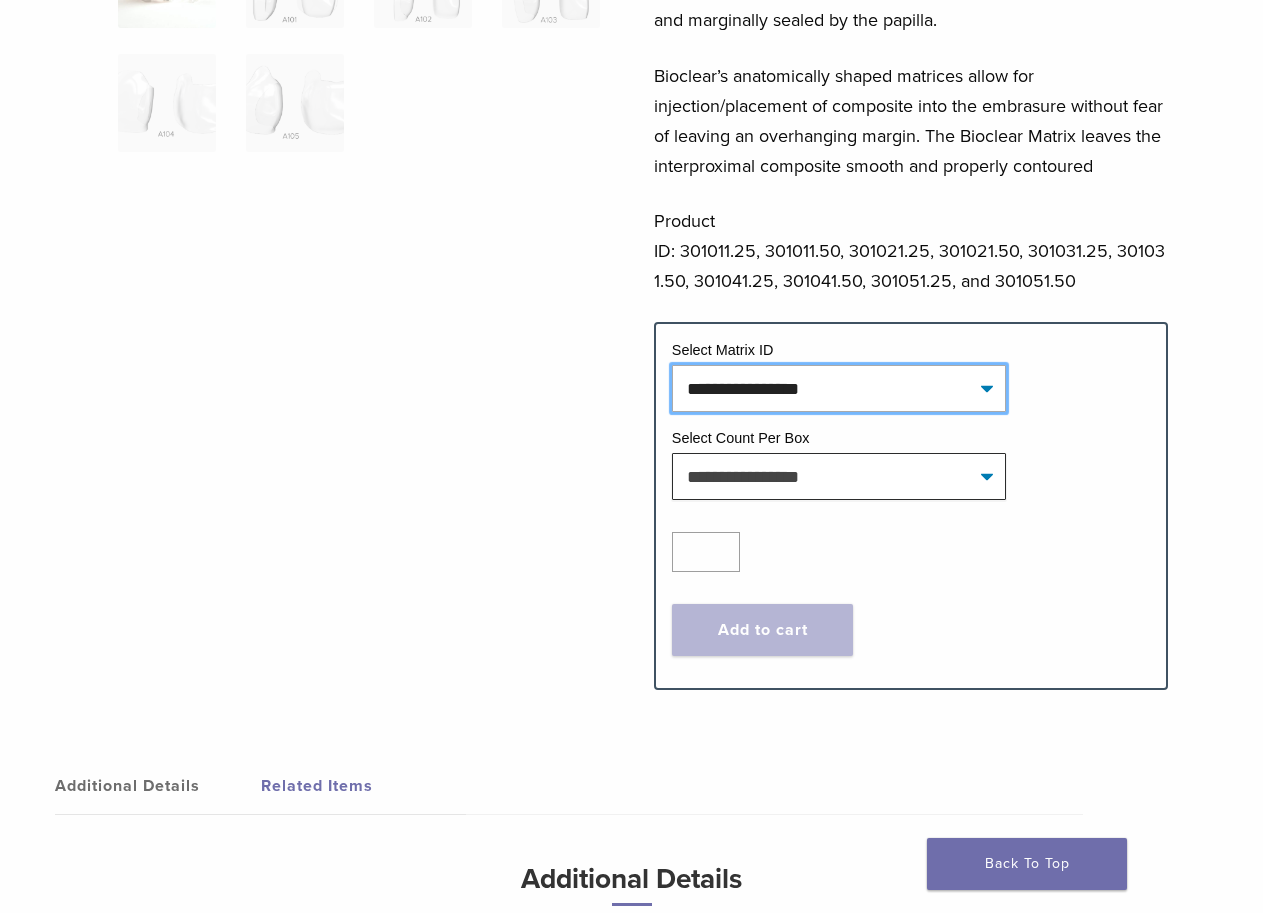 click on "**********" 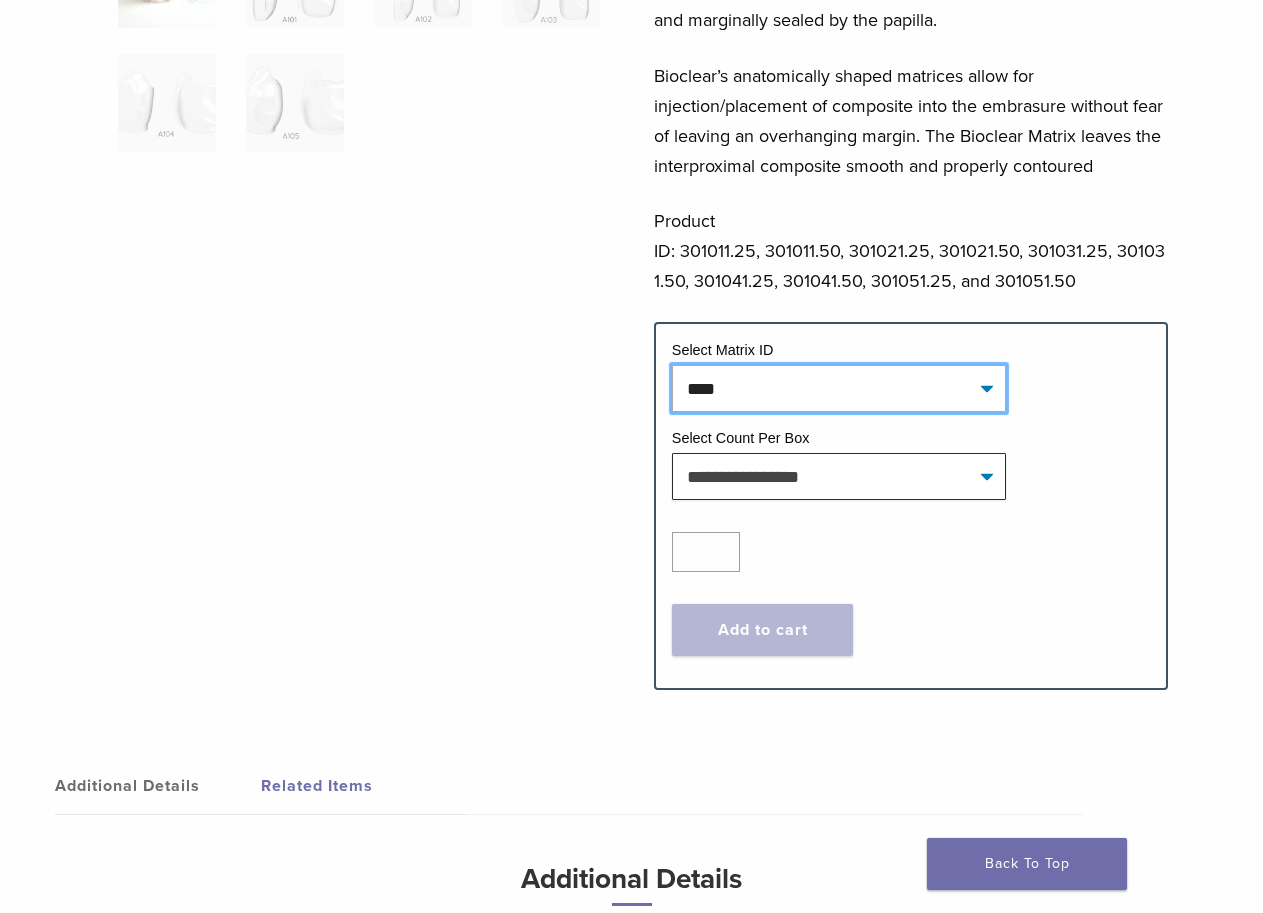 click on "**********" 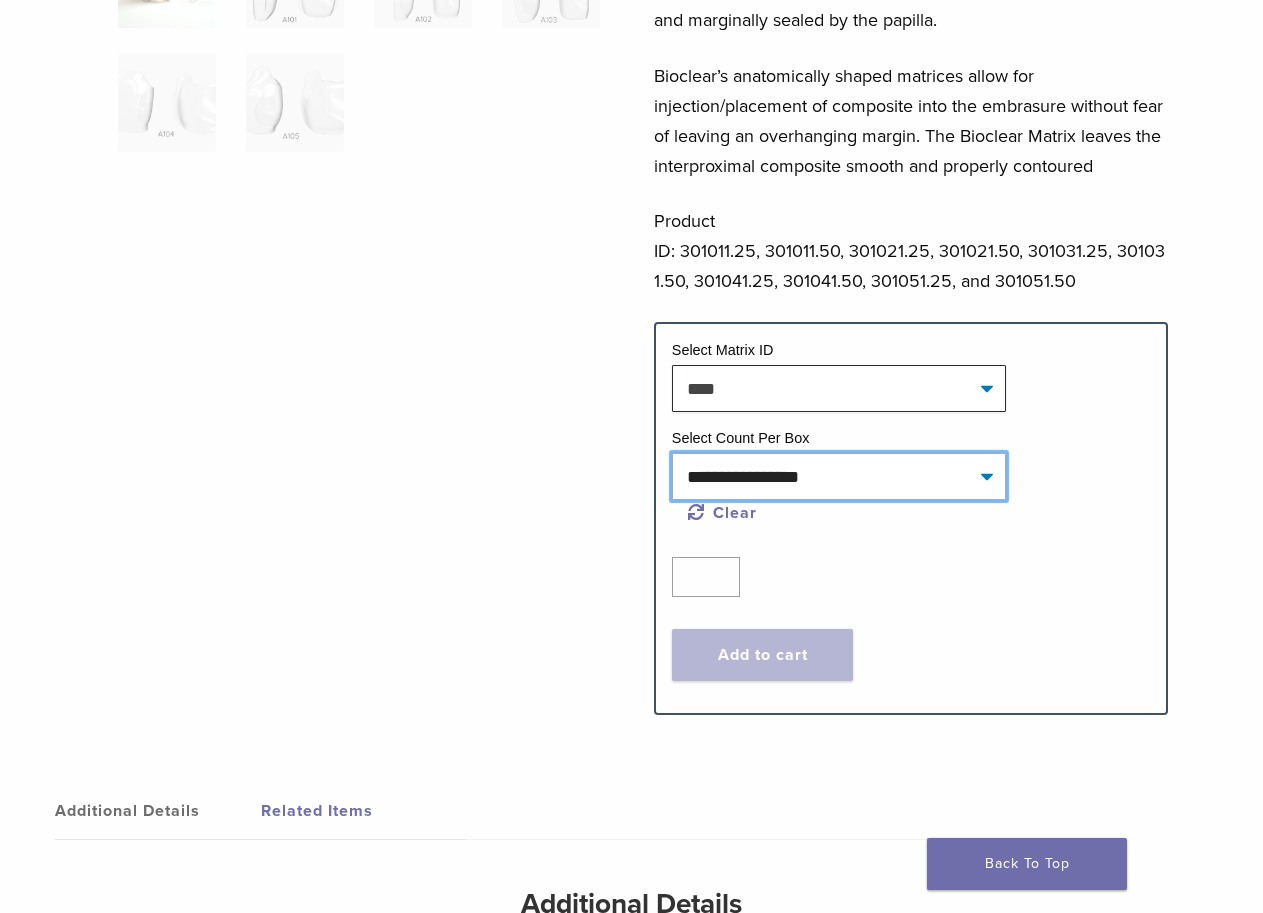 click on "**********" 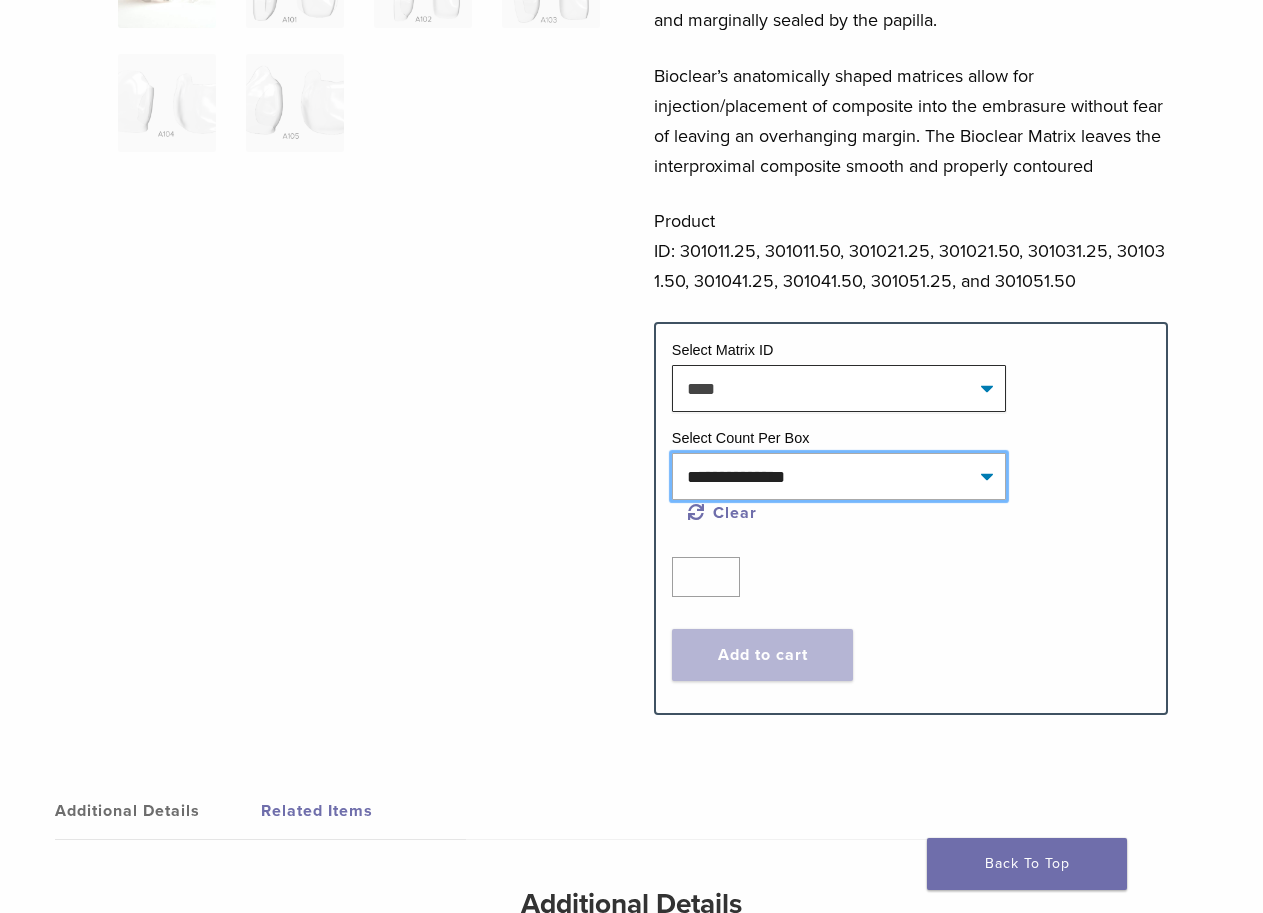 click on "**********" 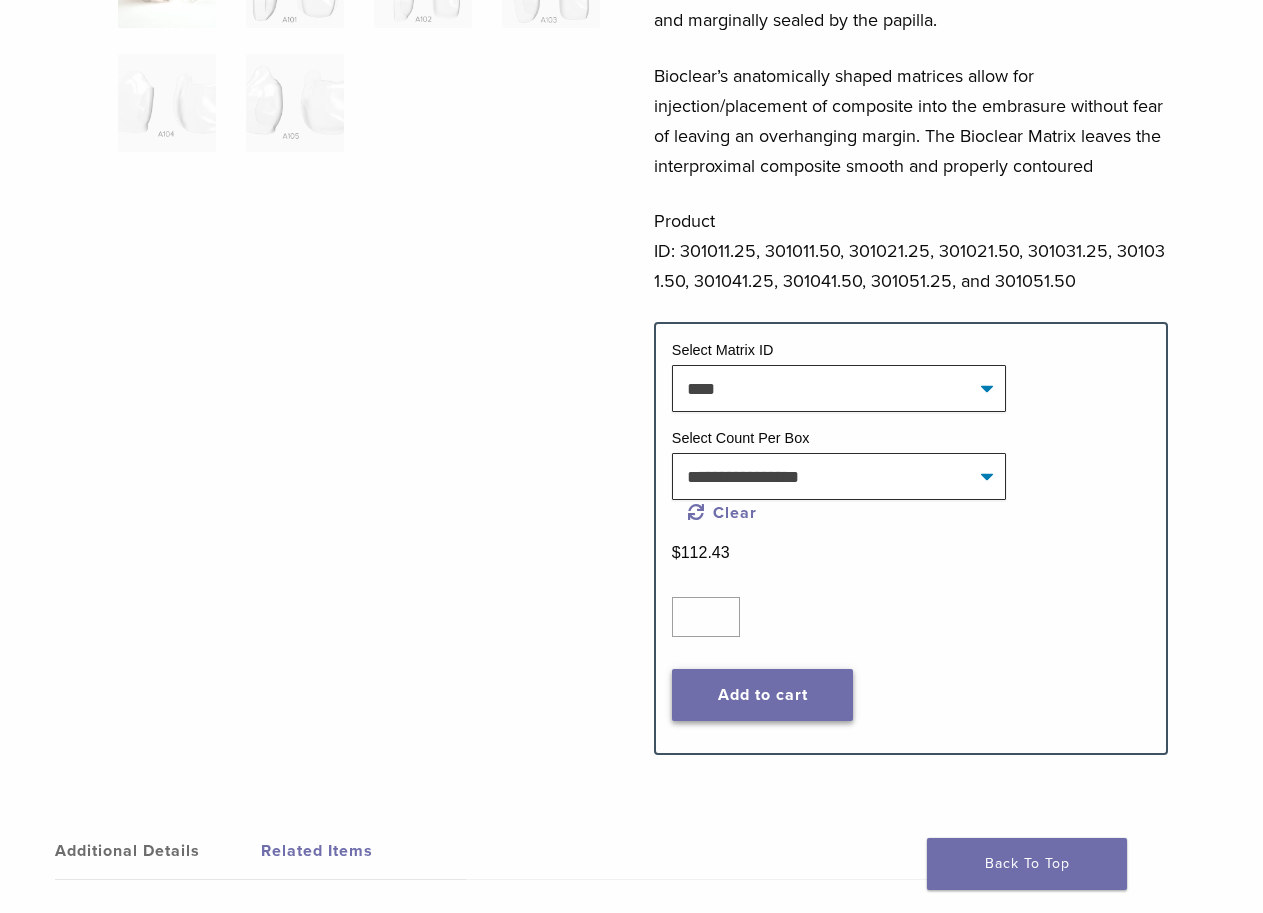 click on "Add to cart" 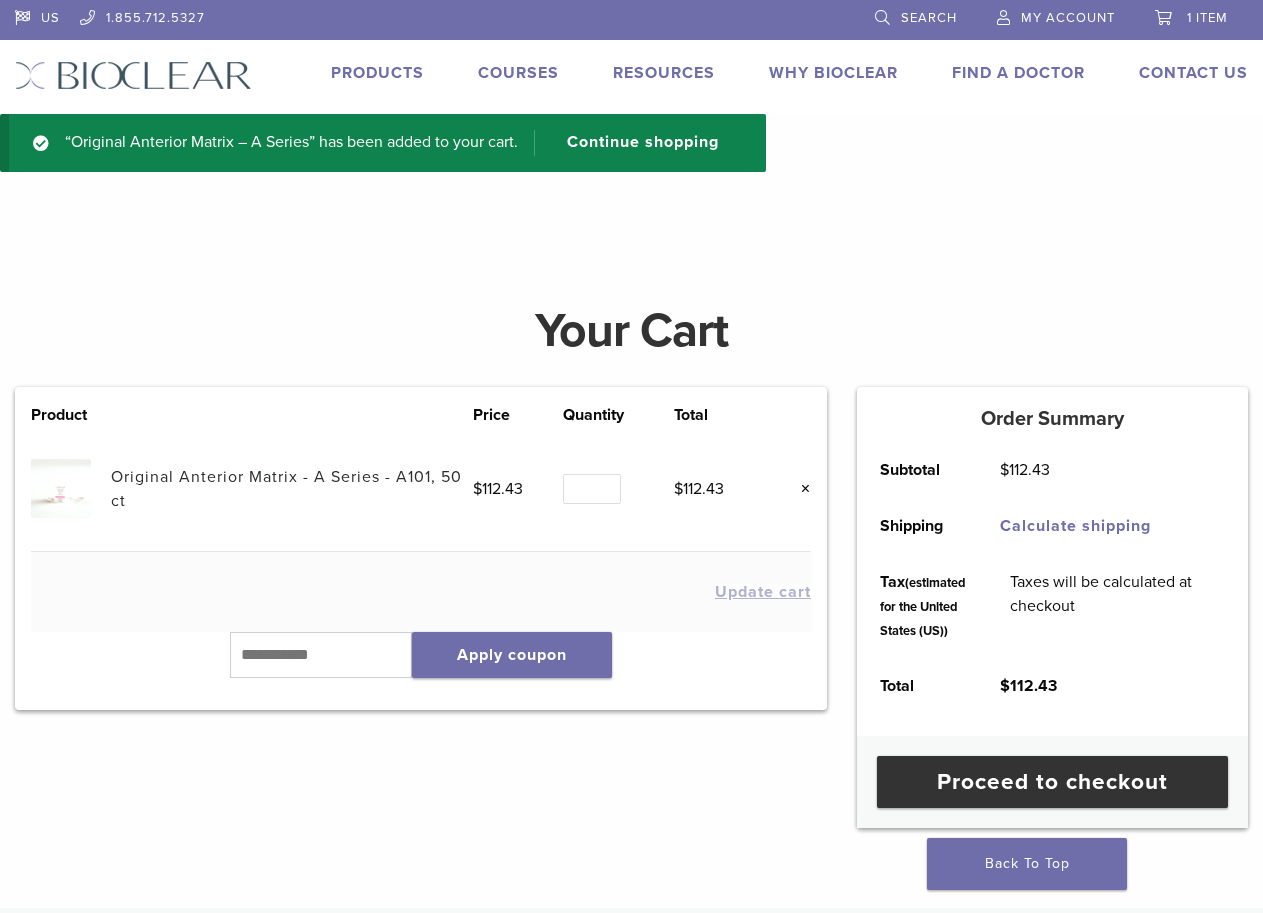 scroll, scrollTop: 0, scrollLeft: 0, axis: both 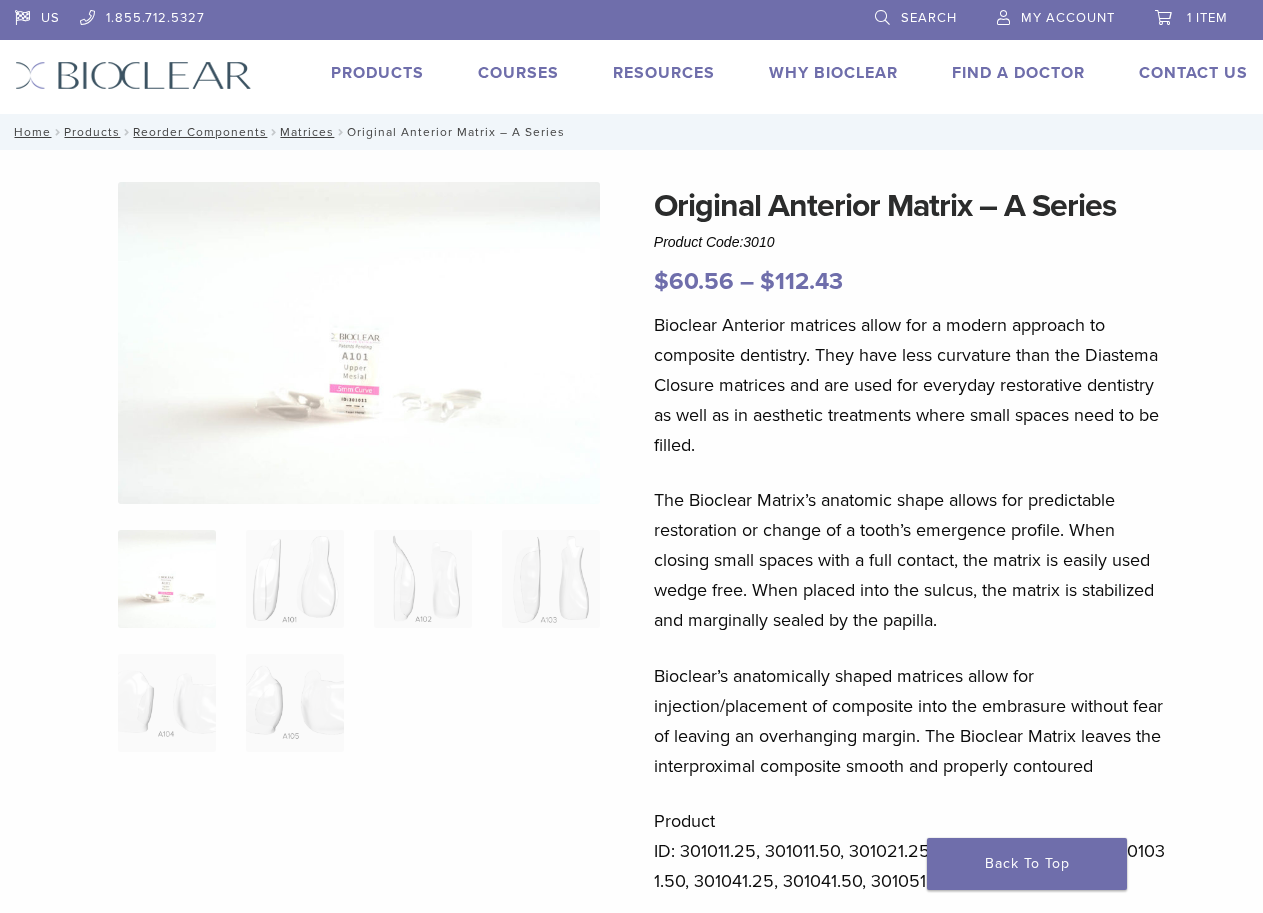 select on "****" 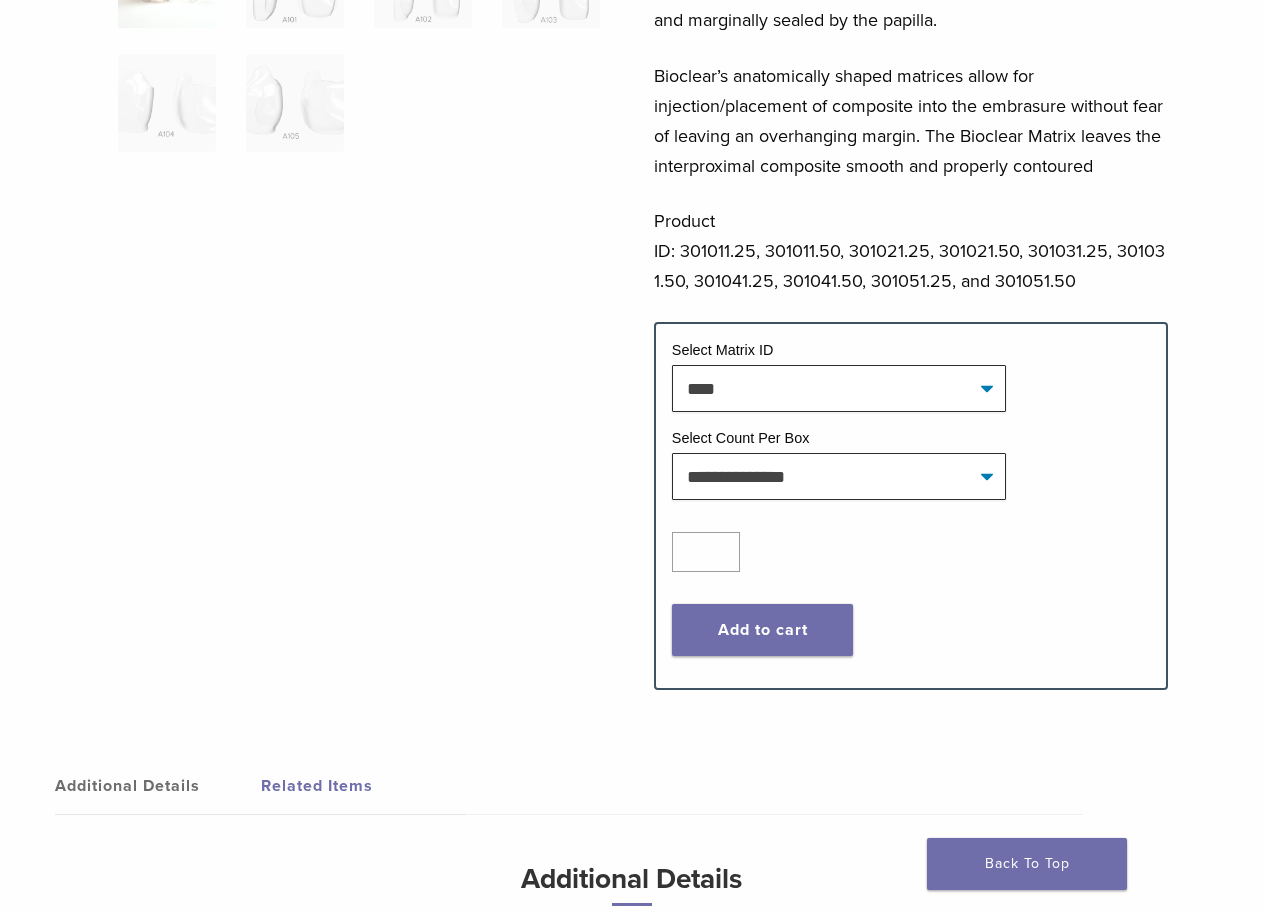 scroll, scrollTop: 600, scrollLeft: 0, axis: vertical 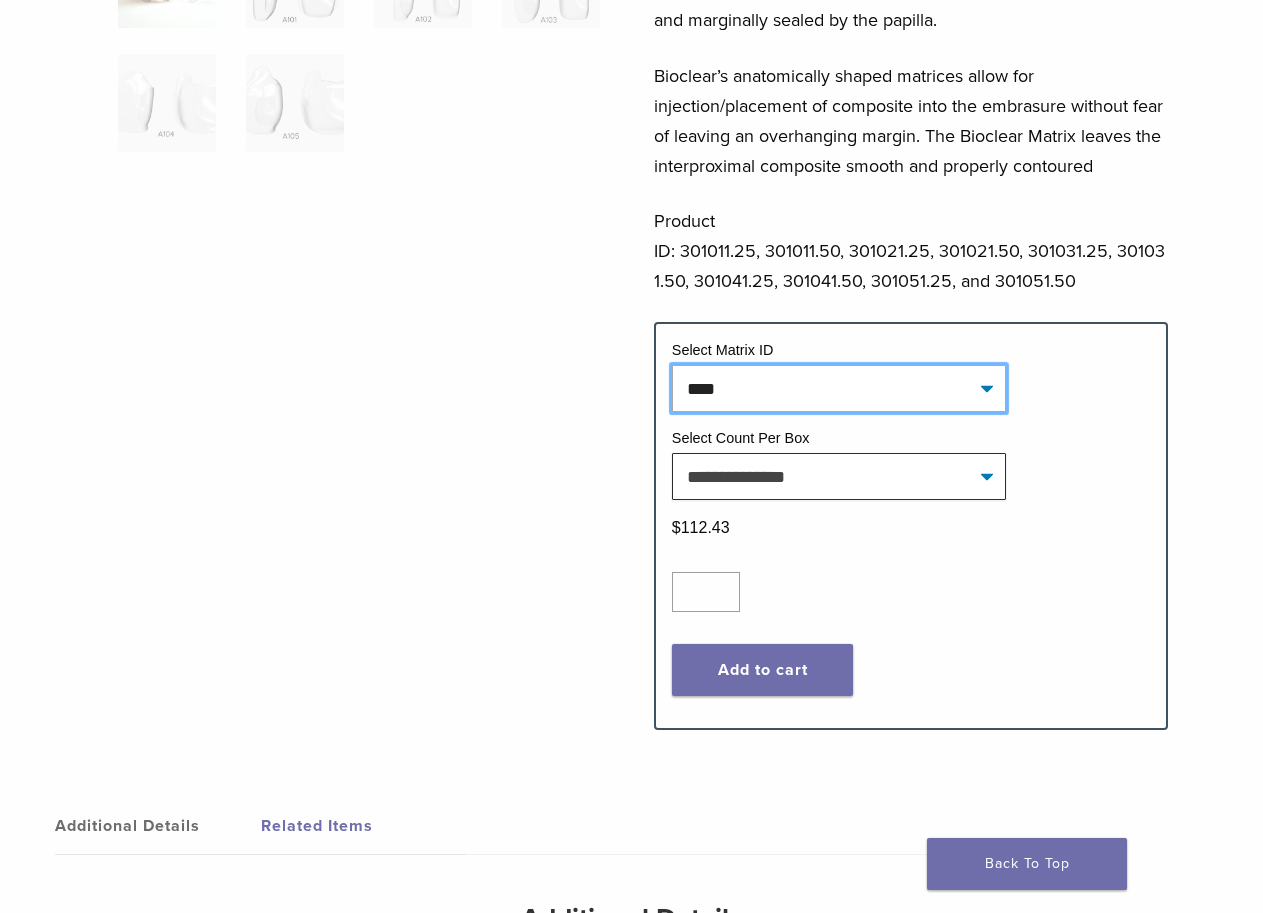 click on "**********" 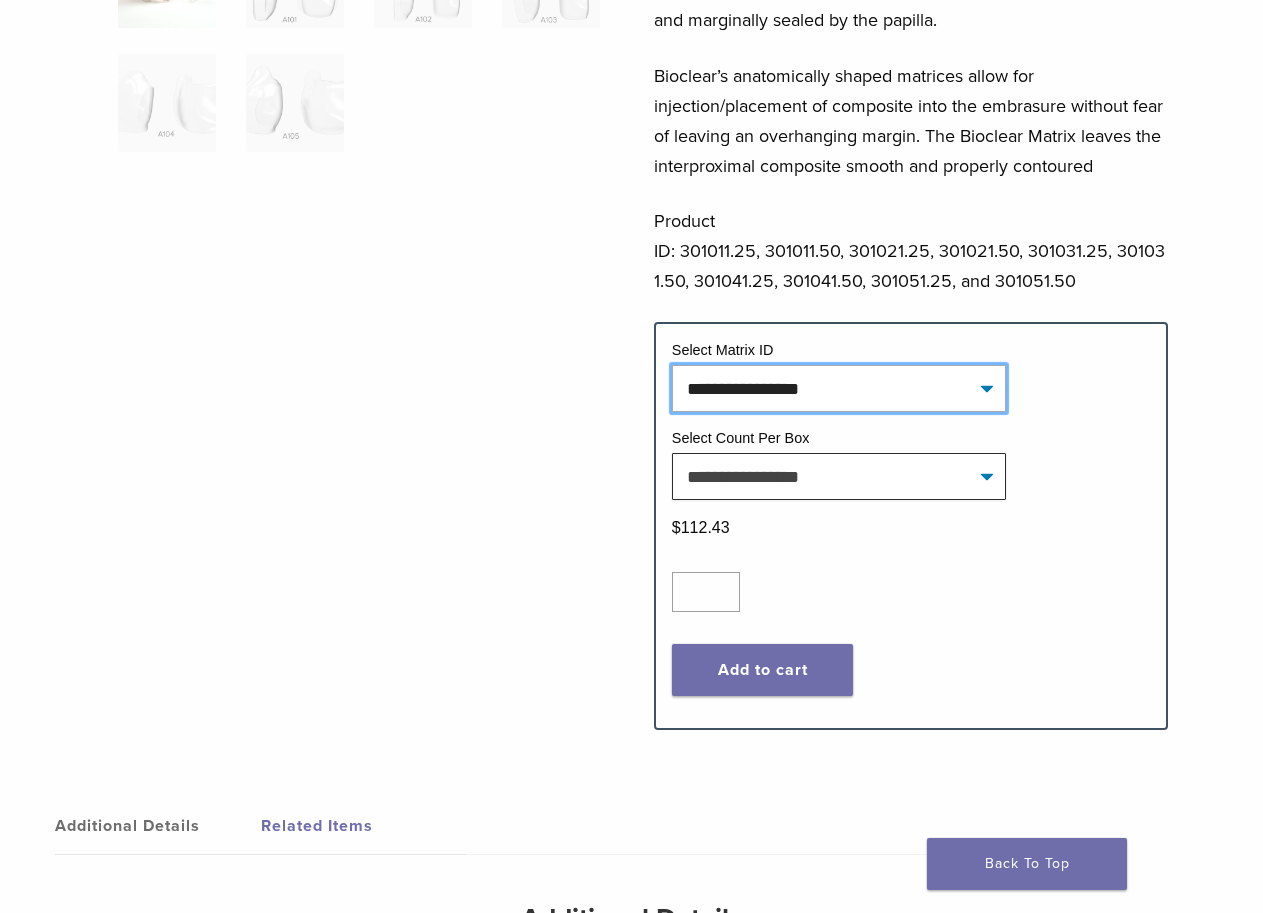 select on "****" 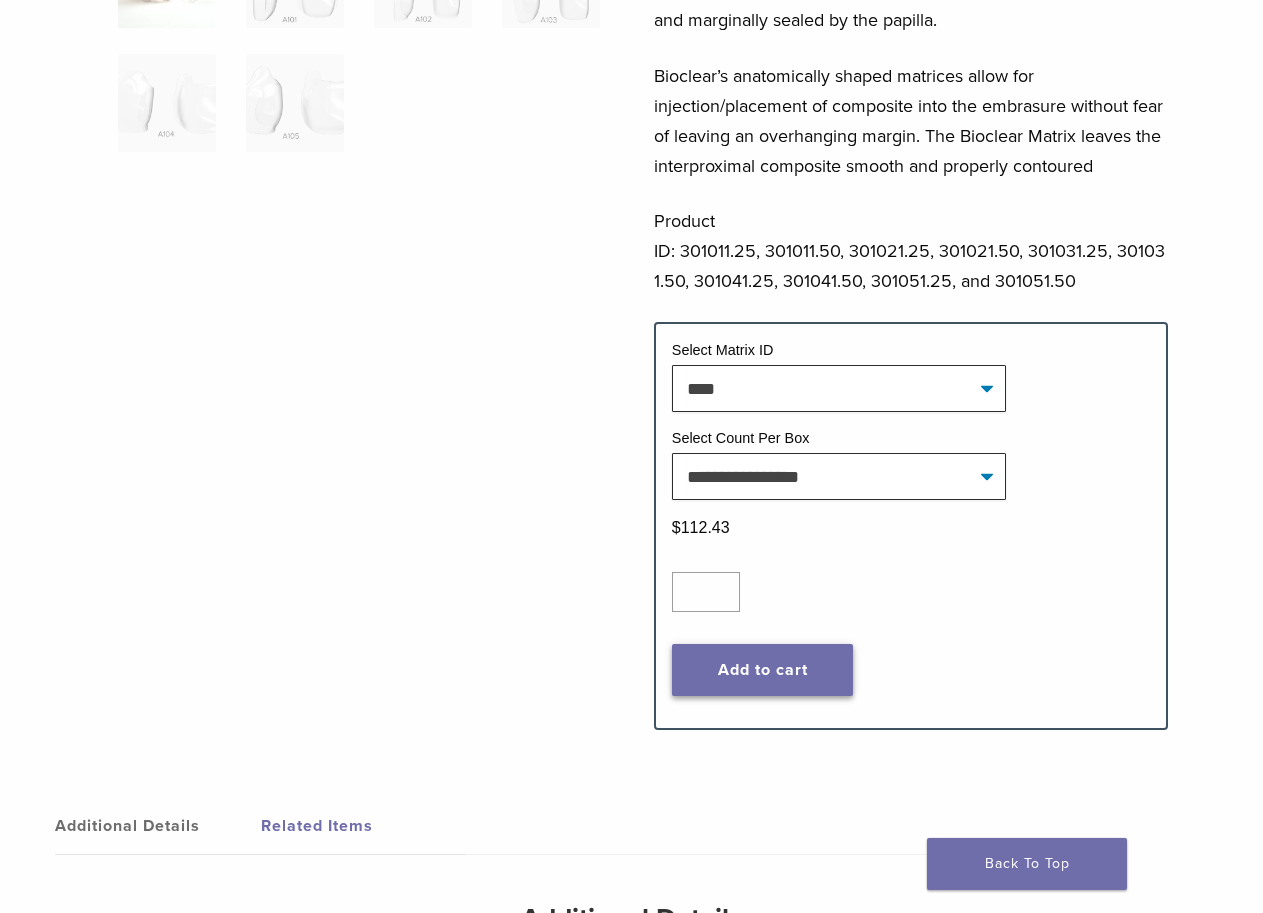 click on "Add to cart" 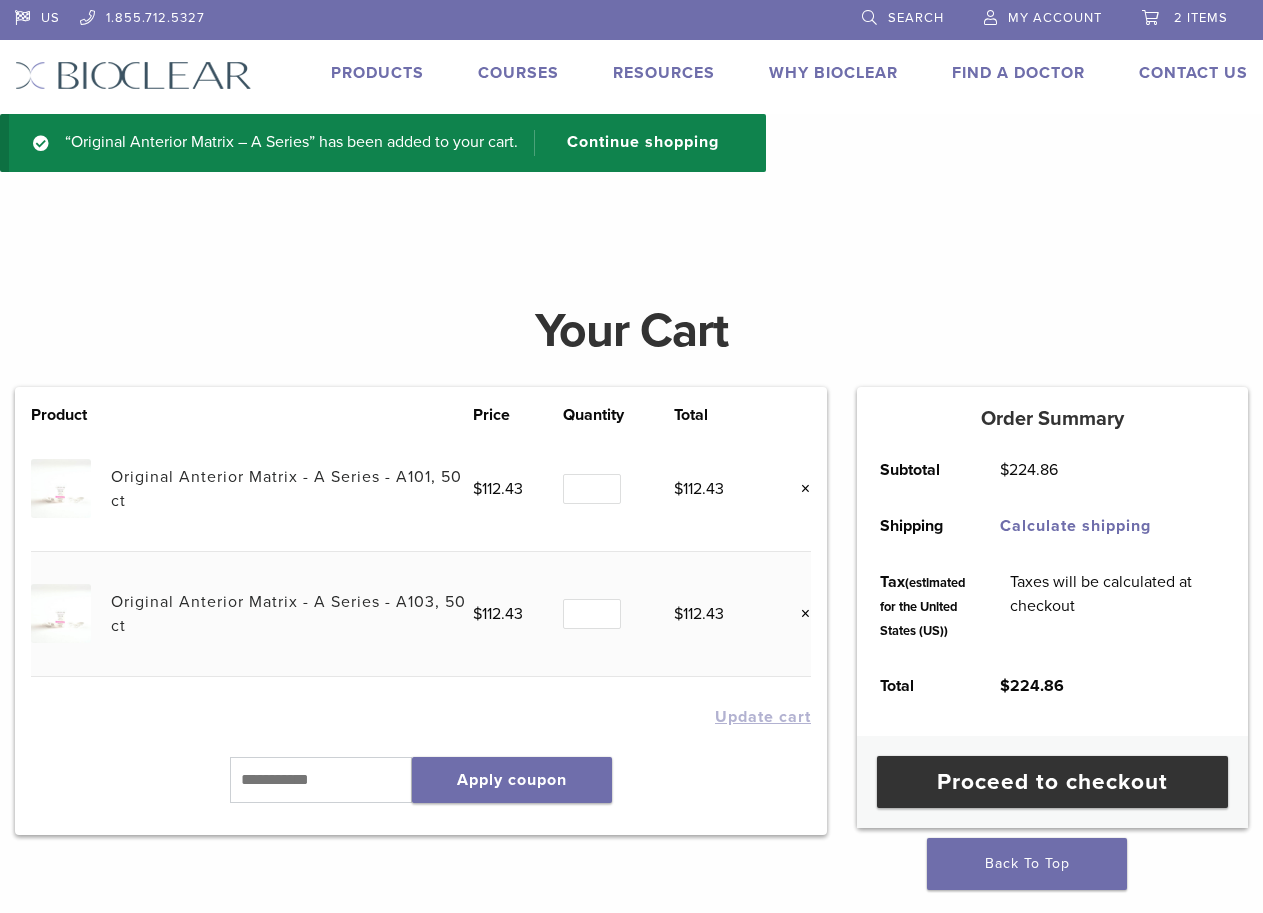 scroll, scrollTop: 0, scrollLeft: 0, axis: both 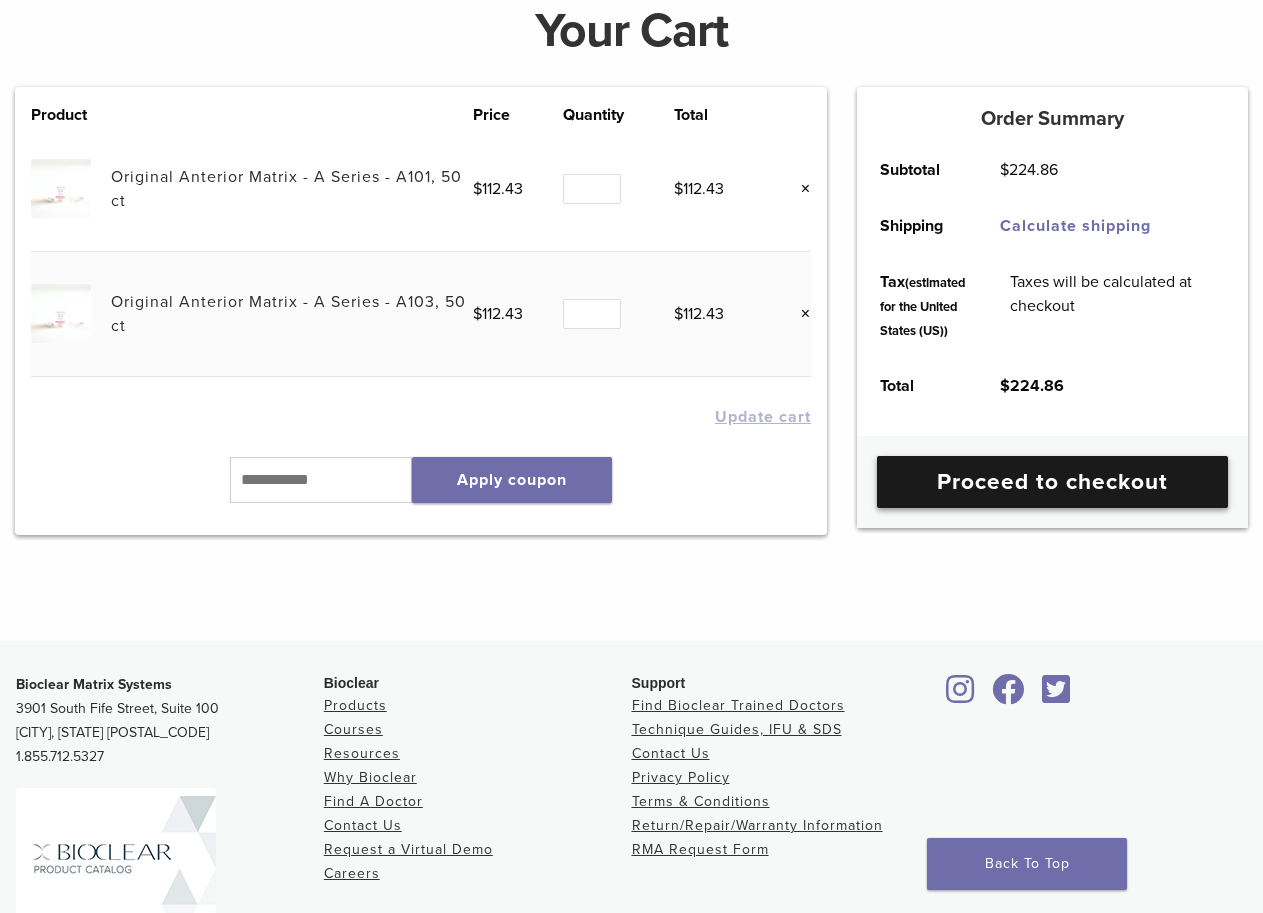 click on "Proceed to checkout" at bounding box center (1052, 482) 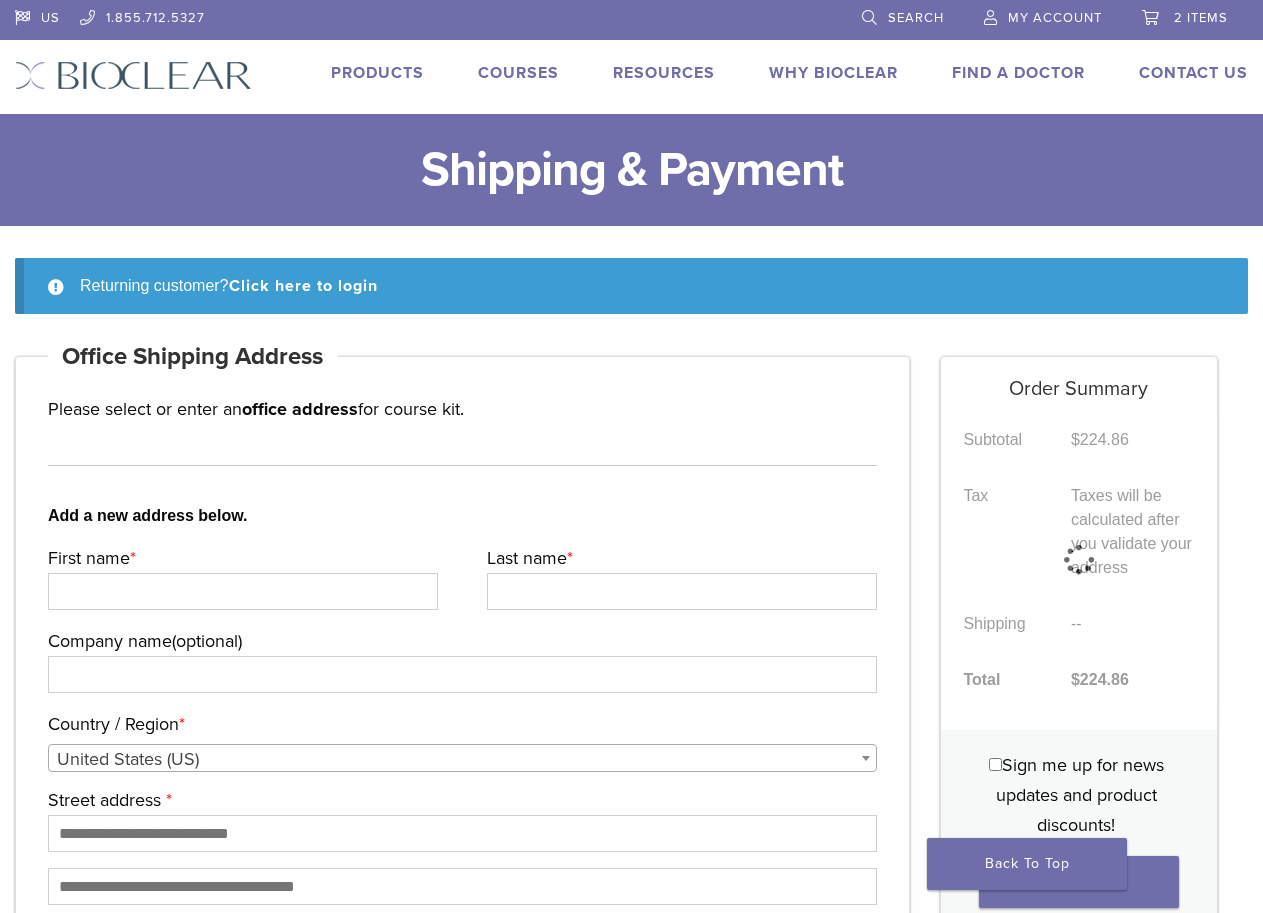 scroll, scrollTop: 0, scrollLeft: 0, axis: both 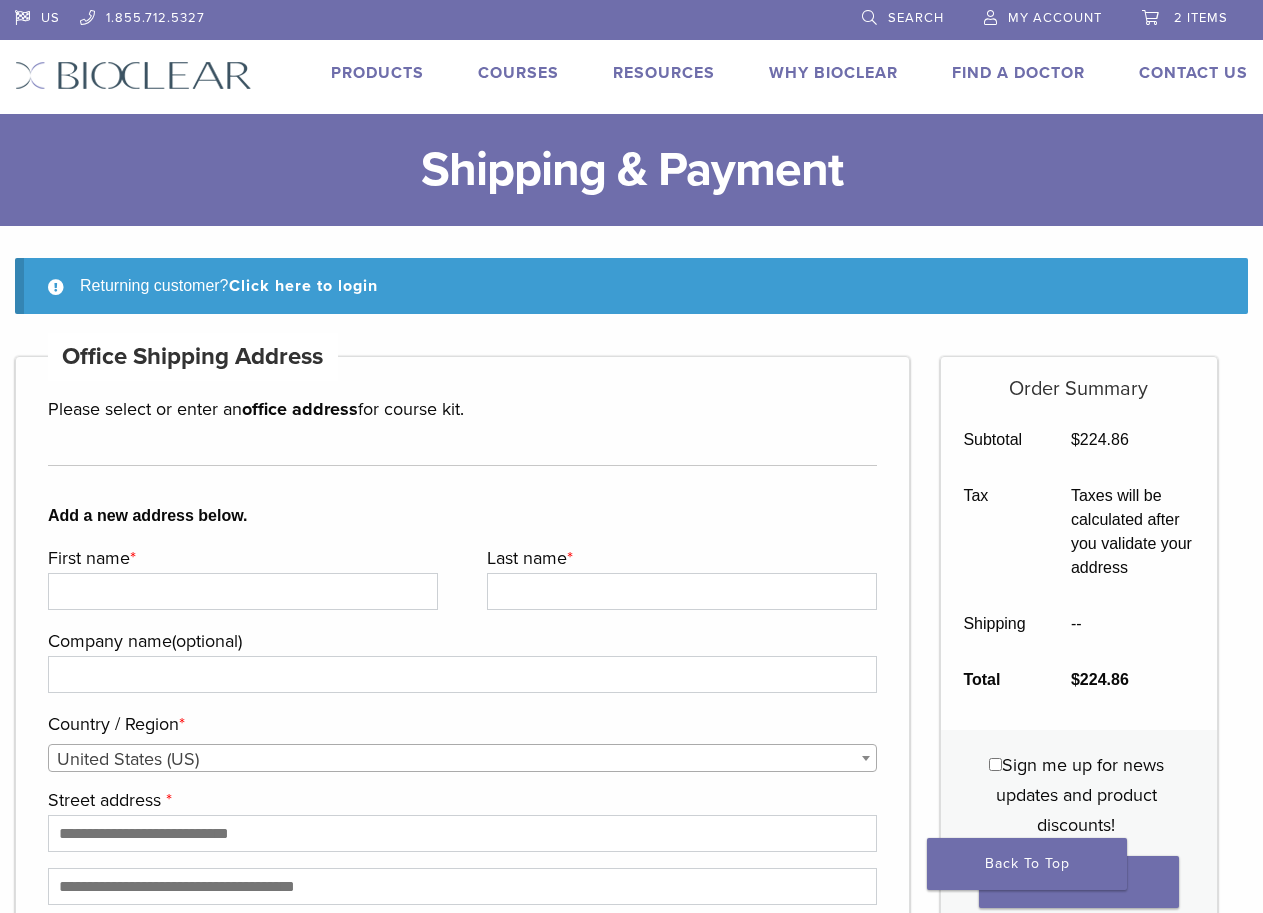 click on "First name  *" at bounding box center (243, 591) 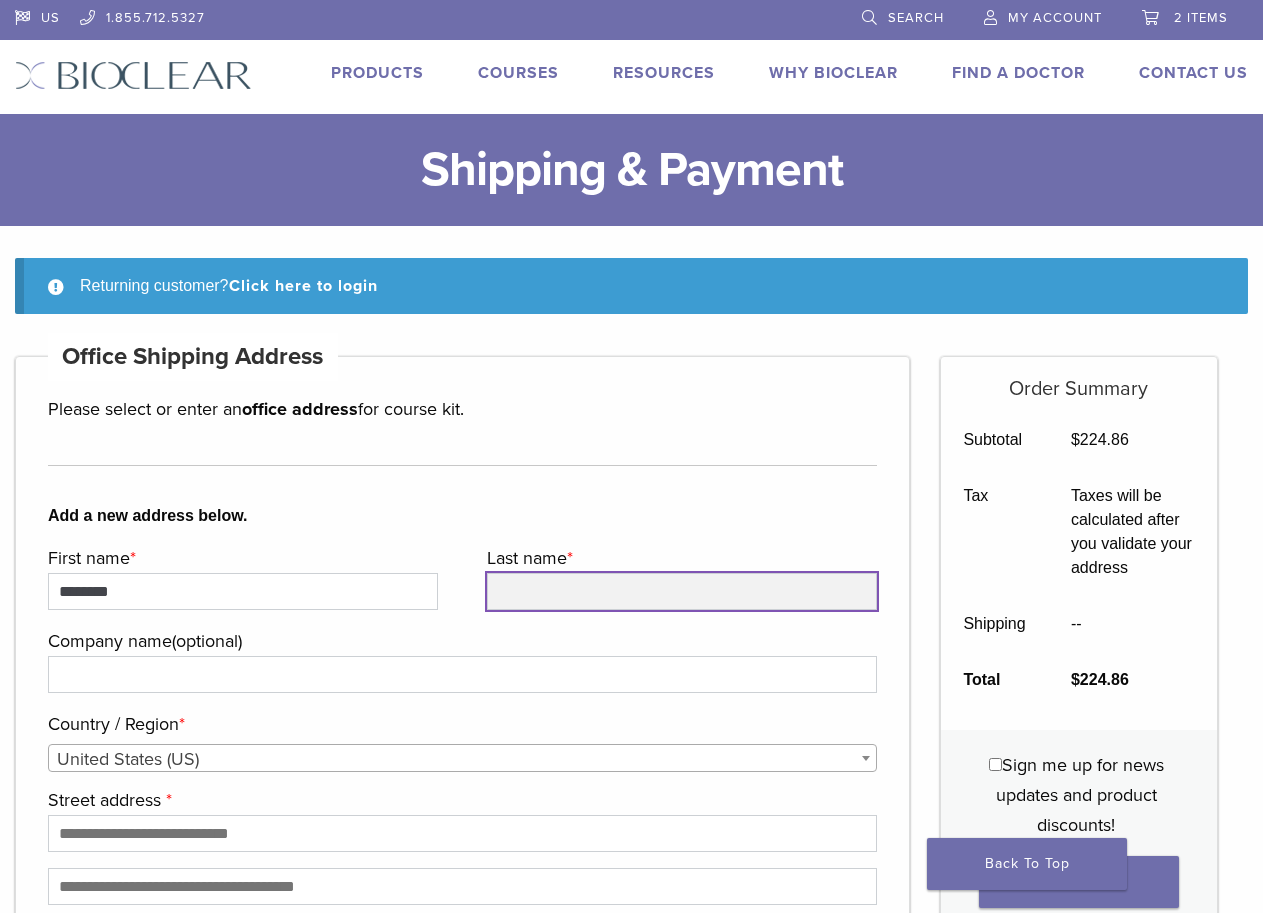 type on "********" 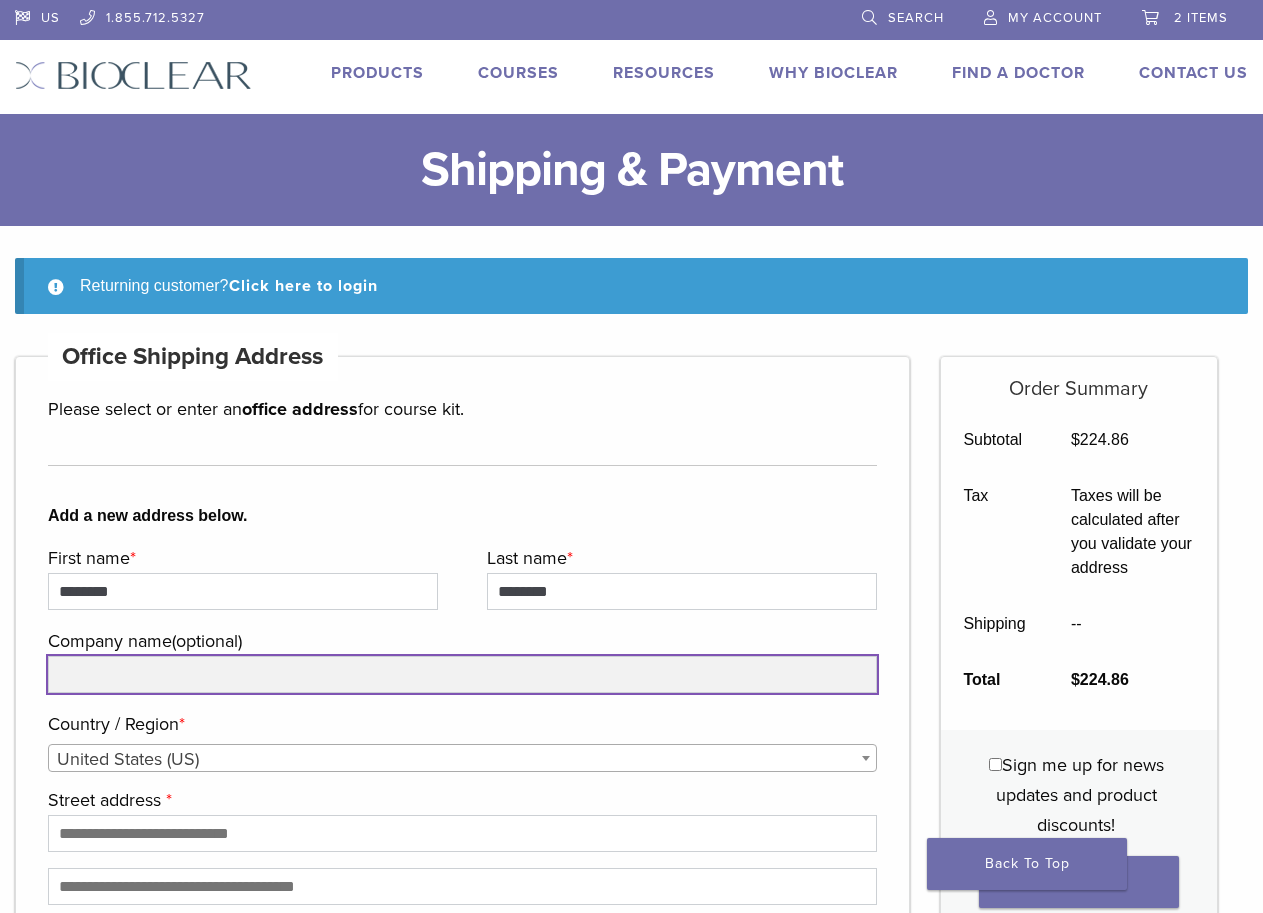 type on "**********" 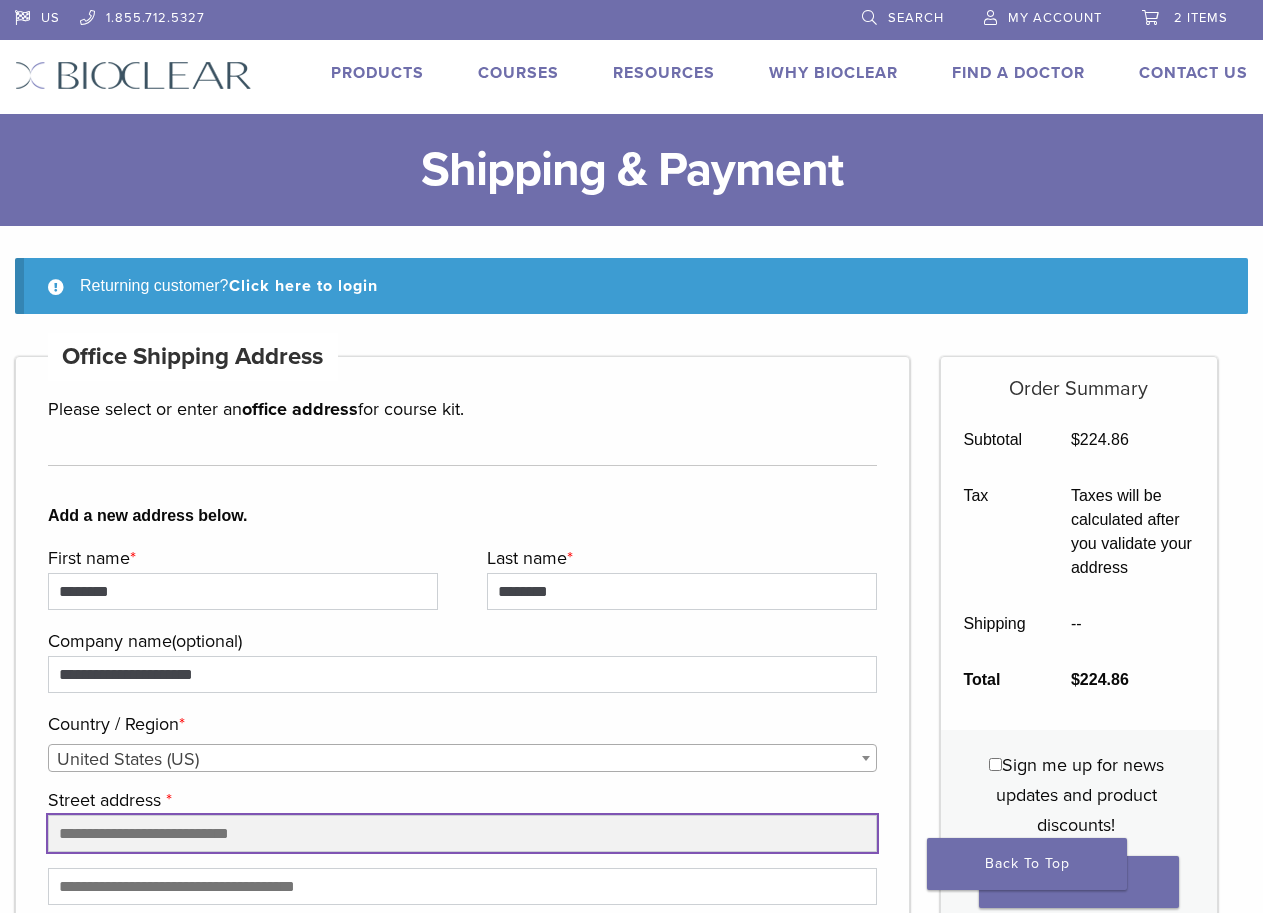 type on "**********" 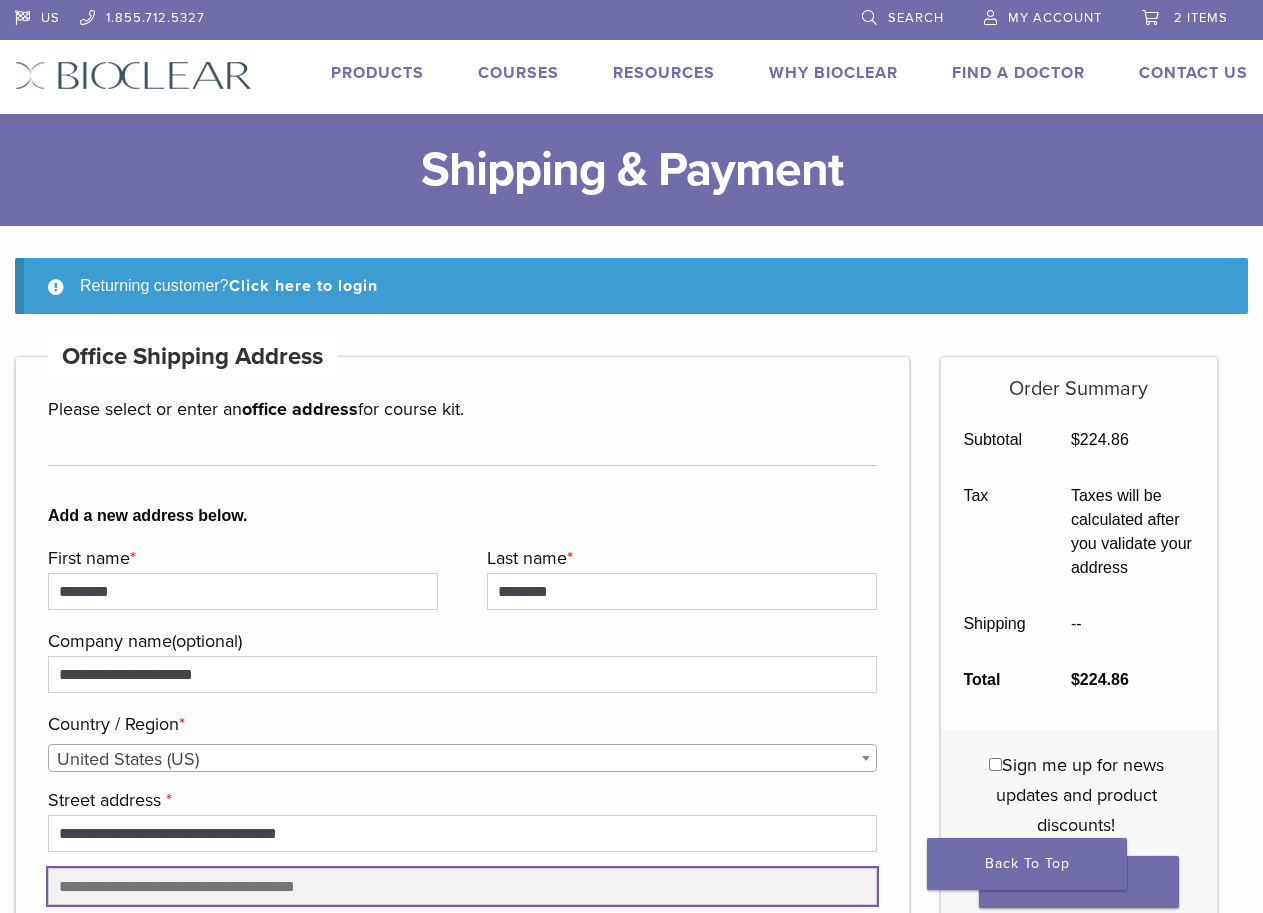 type on "*********" 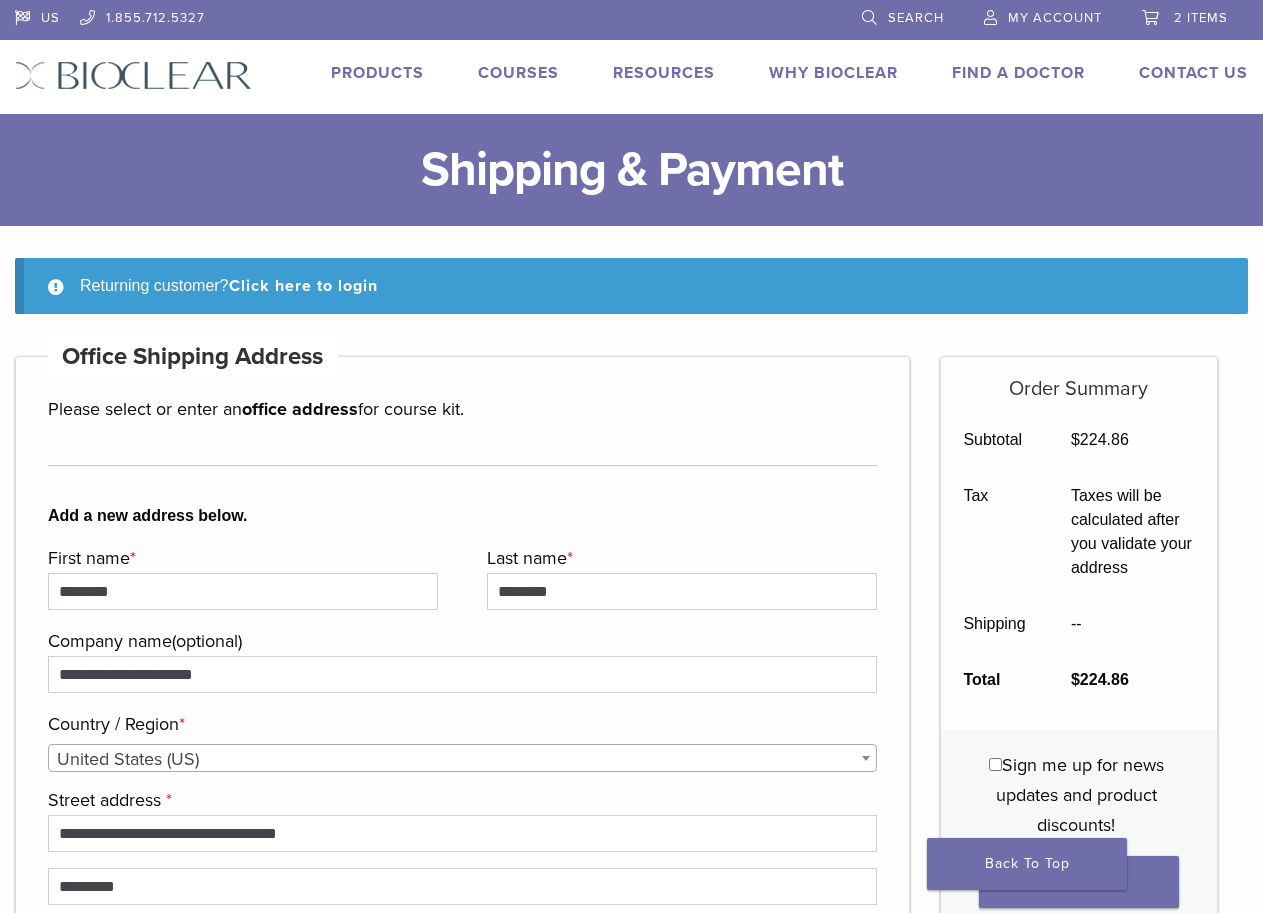 type on "******" 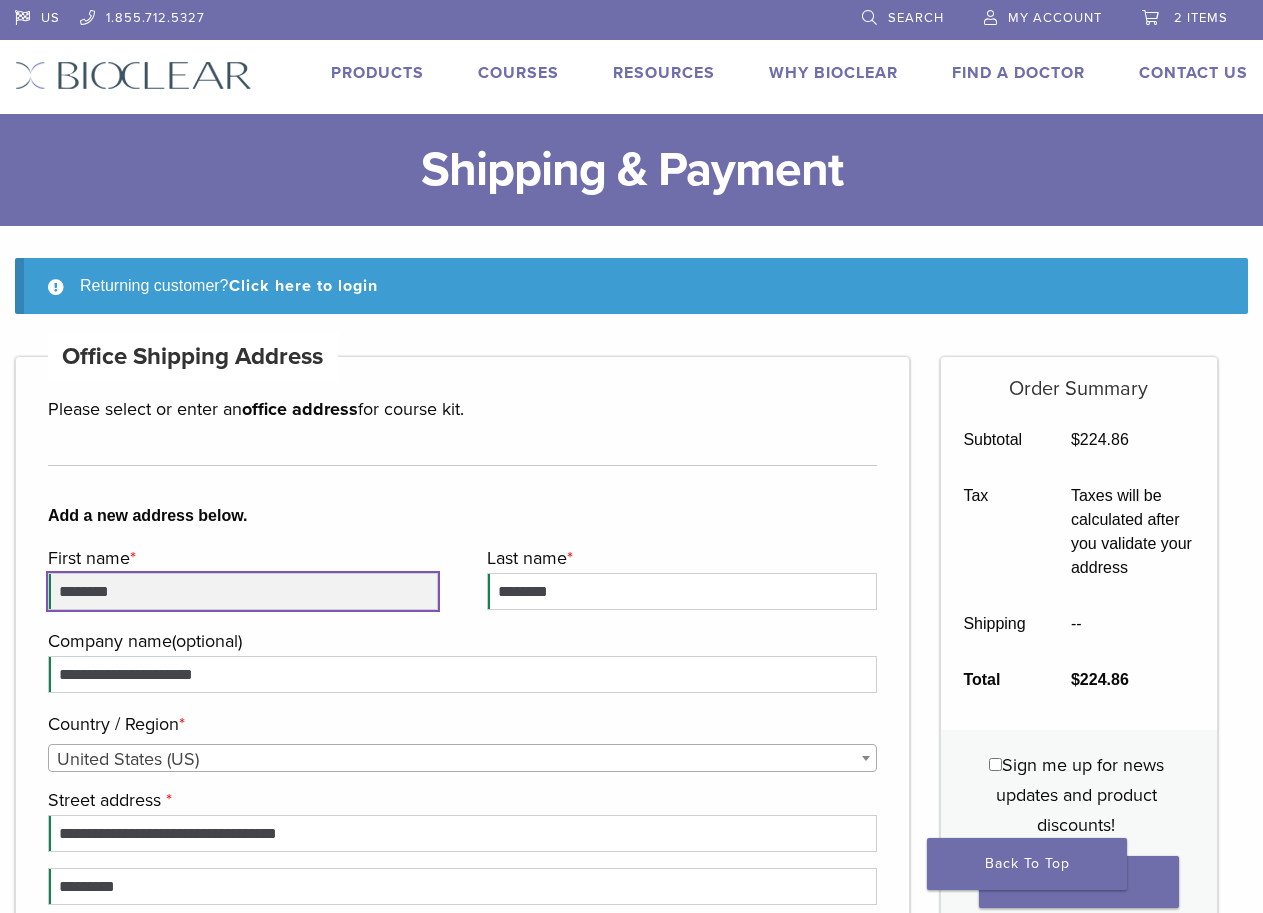 scroll, scrollTop: 596, scrollLeft: 0, axis: vertical 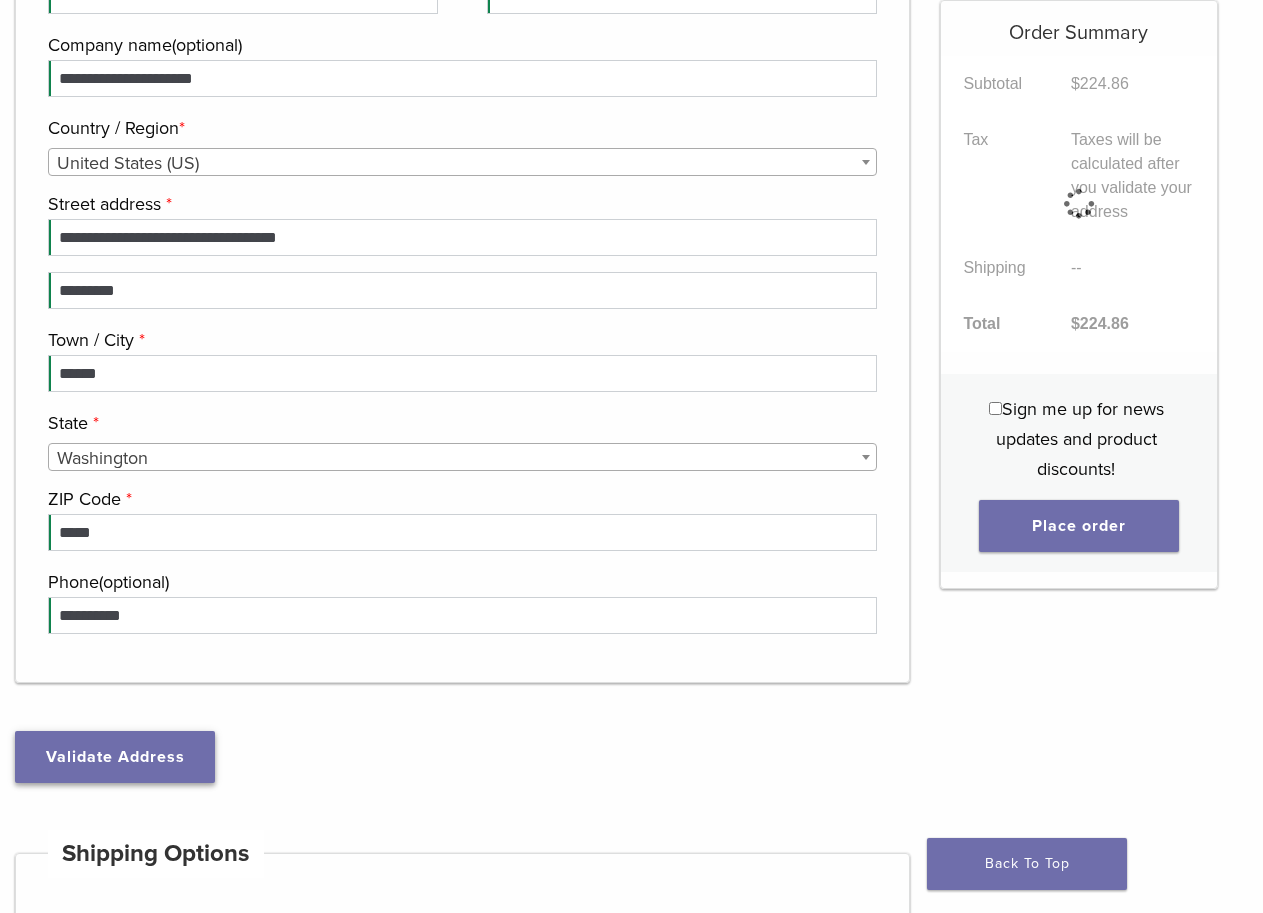 click on "Validate Address" at bounding box center [115, 757] 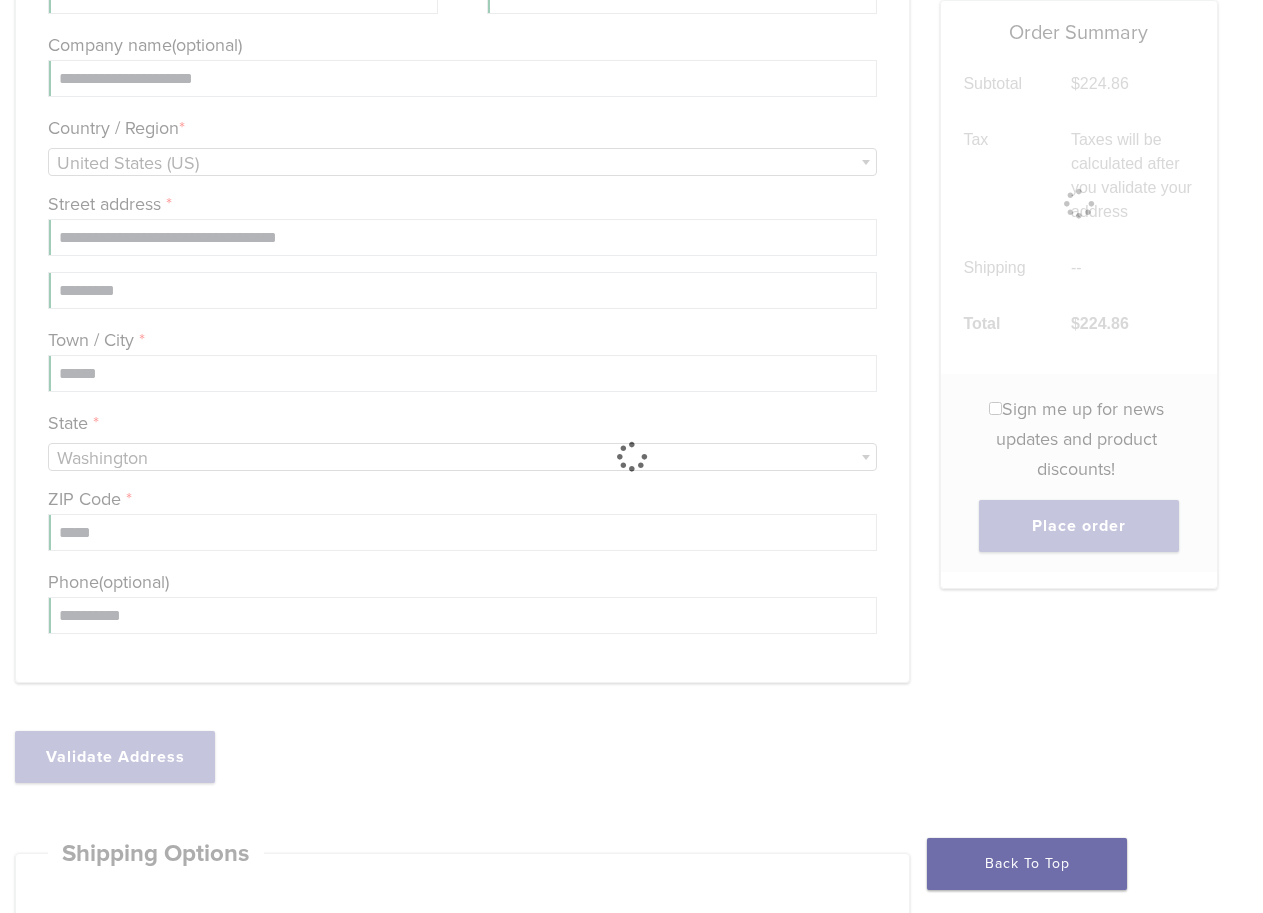 type on "**********" 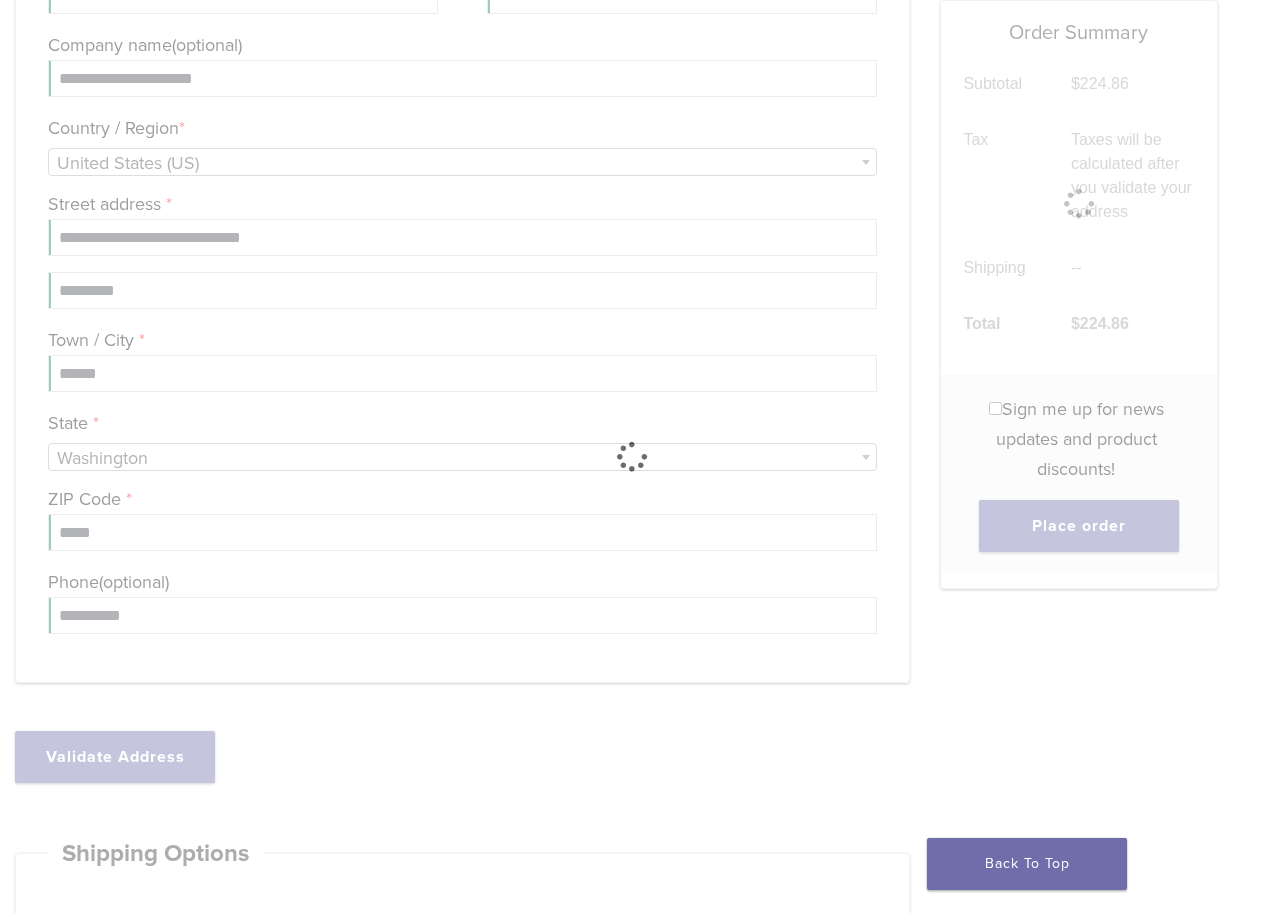 type 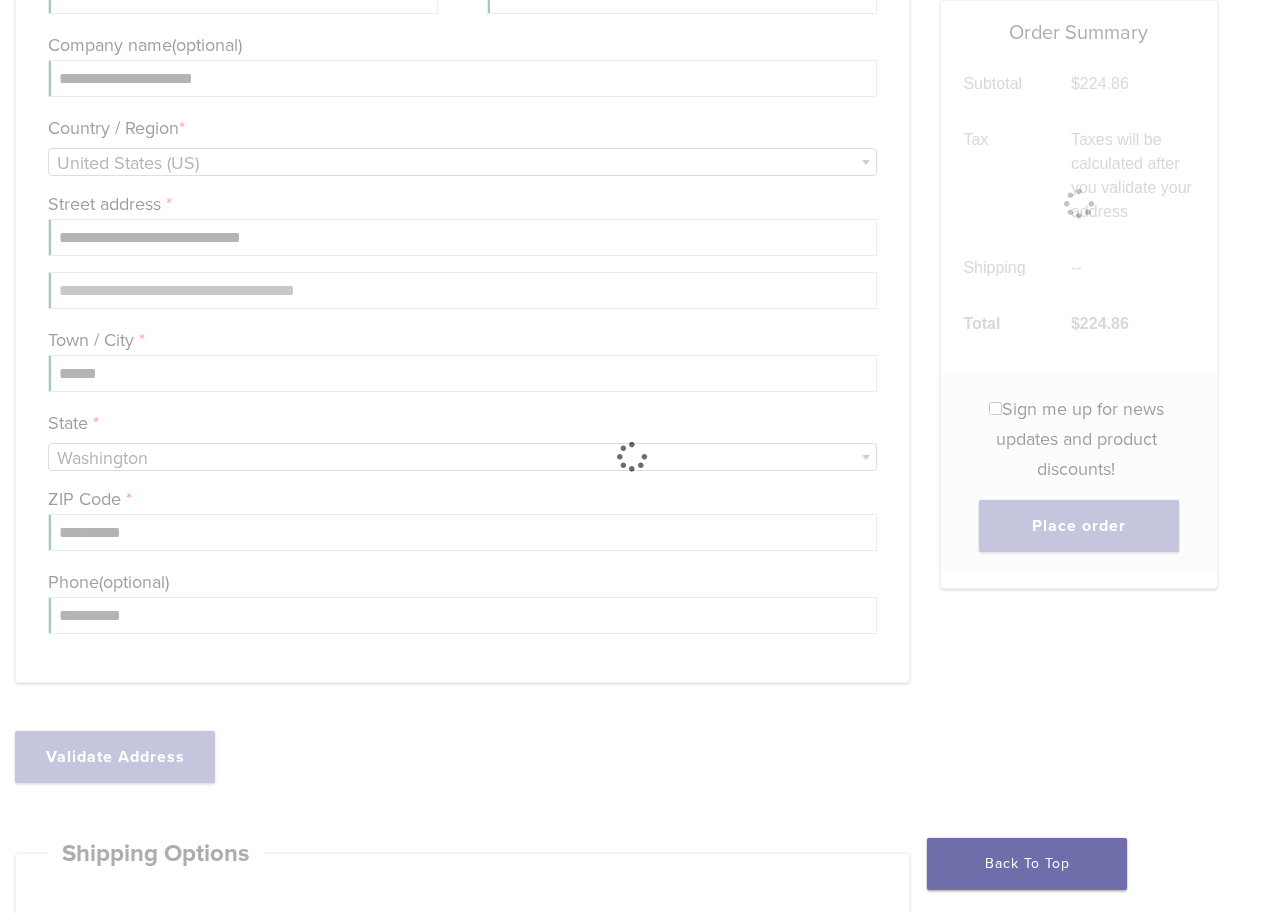 select on "**" 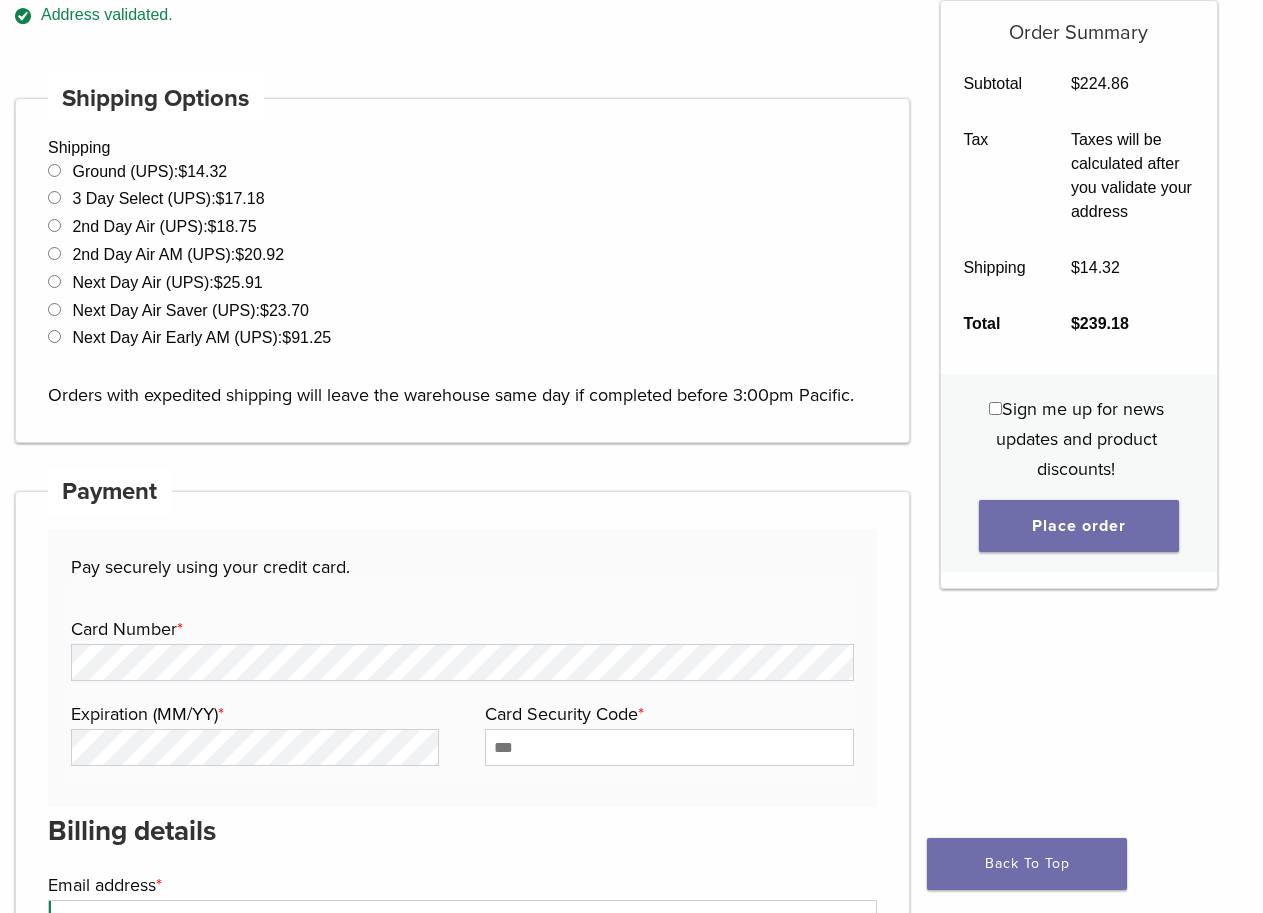 scroll, scrollTop: 1496, scrollLeft: 0, axis: vertical 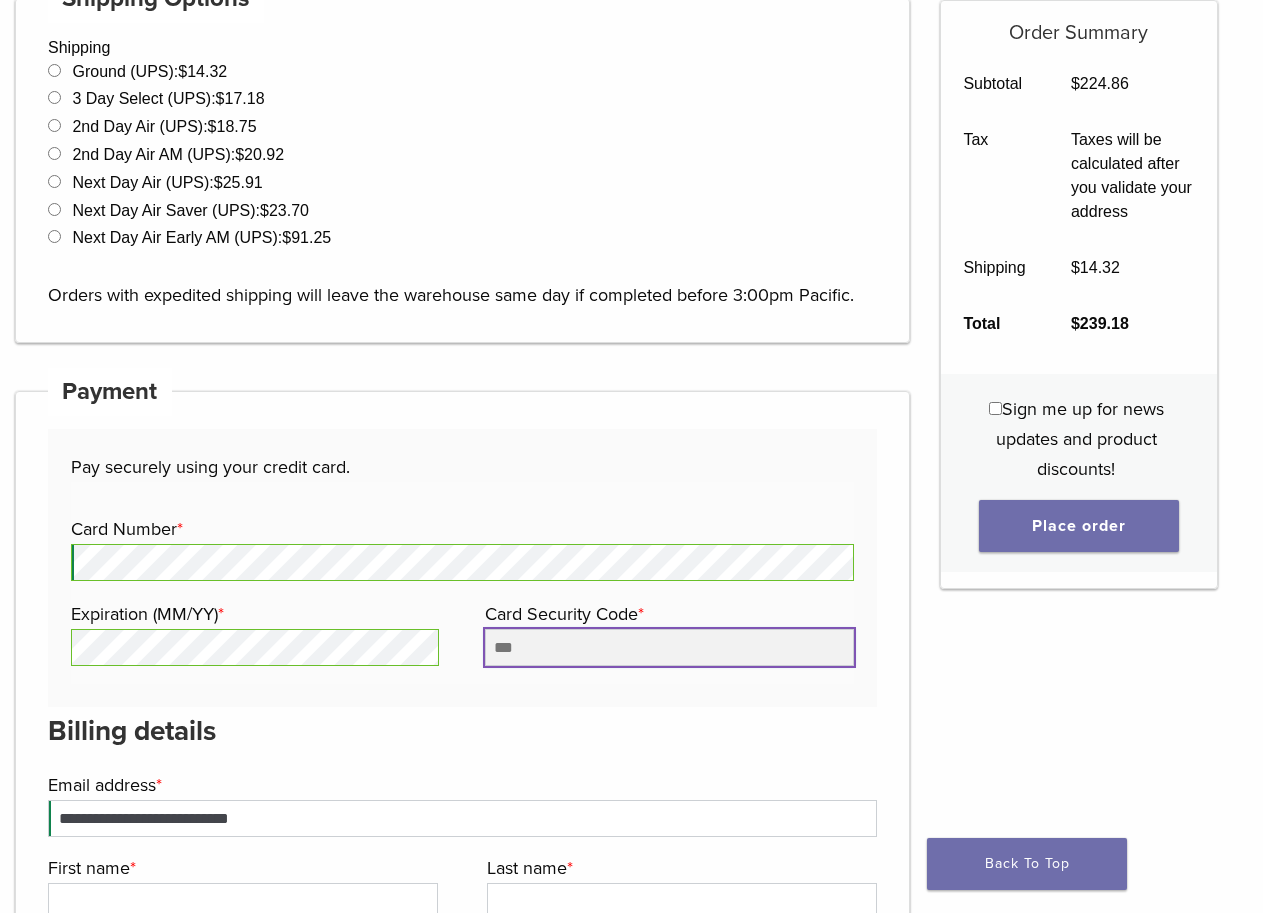 drag, startPoint x: 567, startPoint y: 651, endPoint x: 558, endPoint y: 658, distance: 11.401754 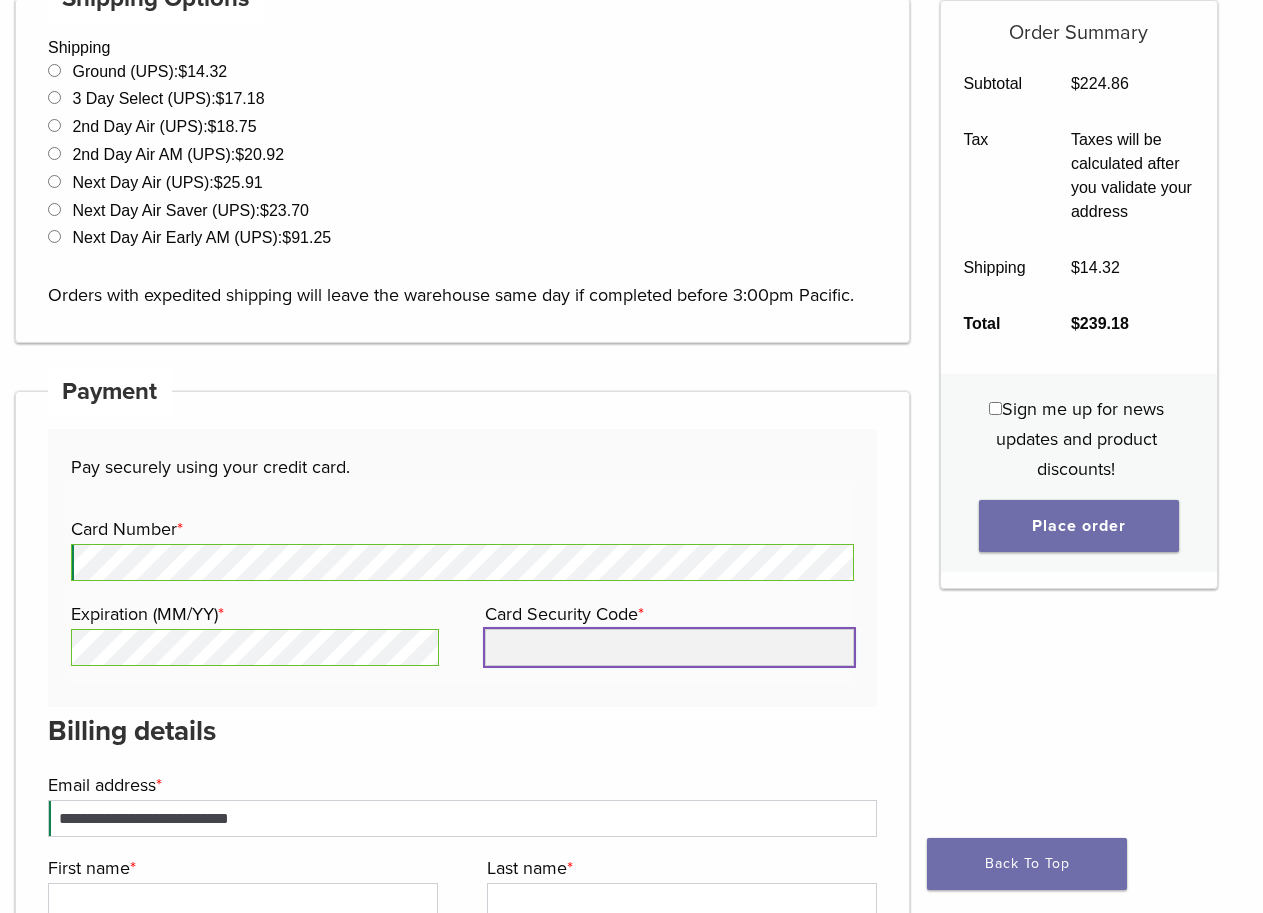 click on "Card Security Code  *" at bounding box center [669, 647] 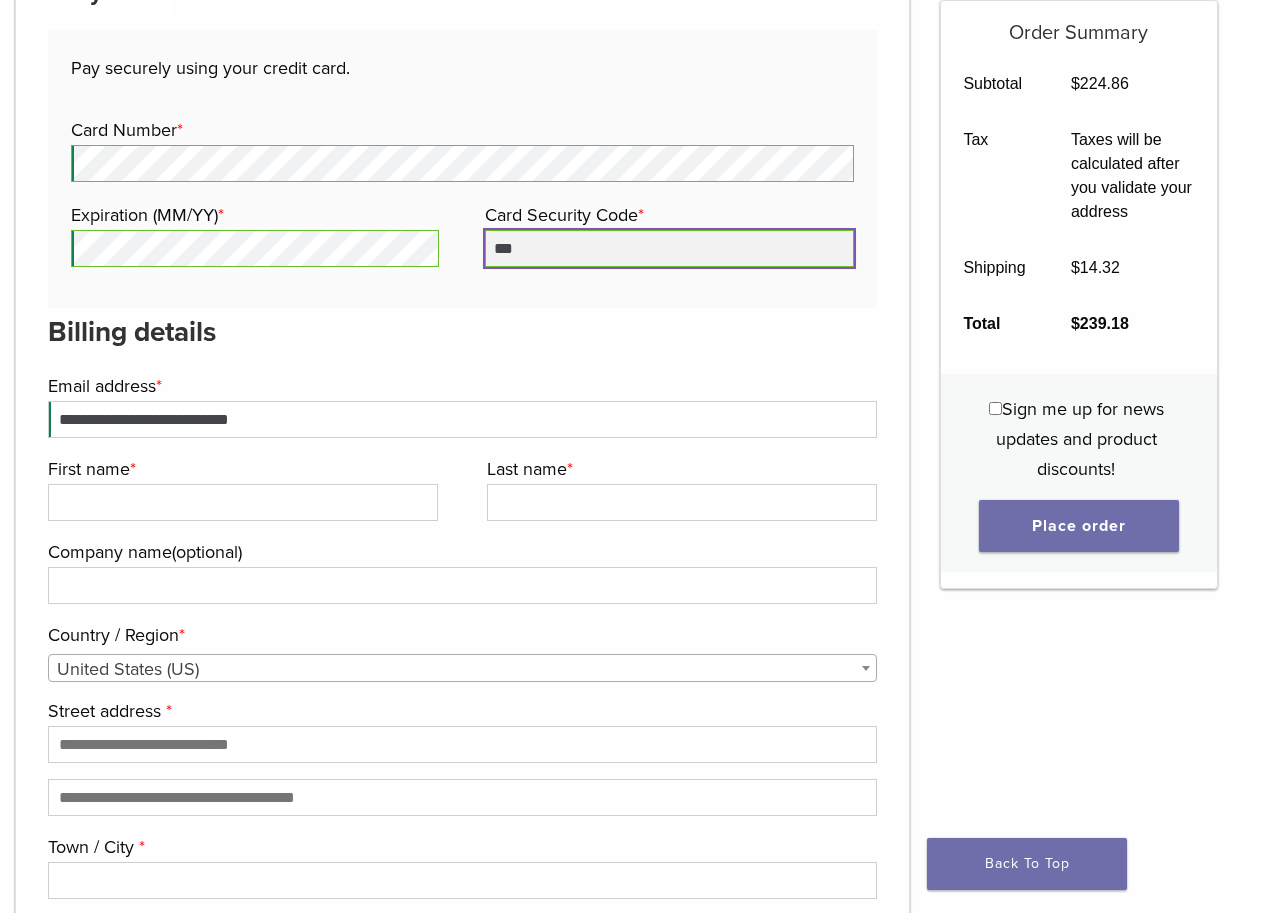 scroll, scrollTop: 1896, scrollLeft: 0, axis: vertical 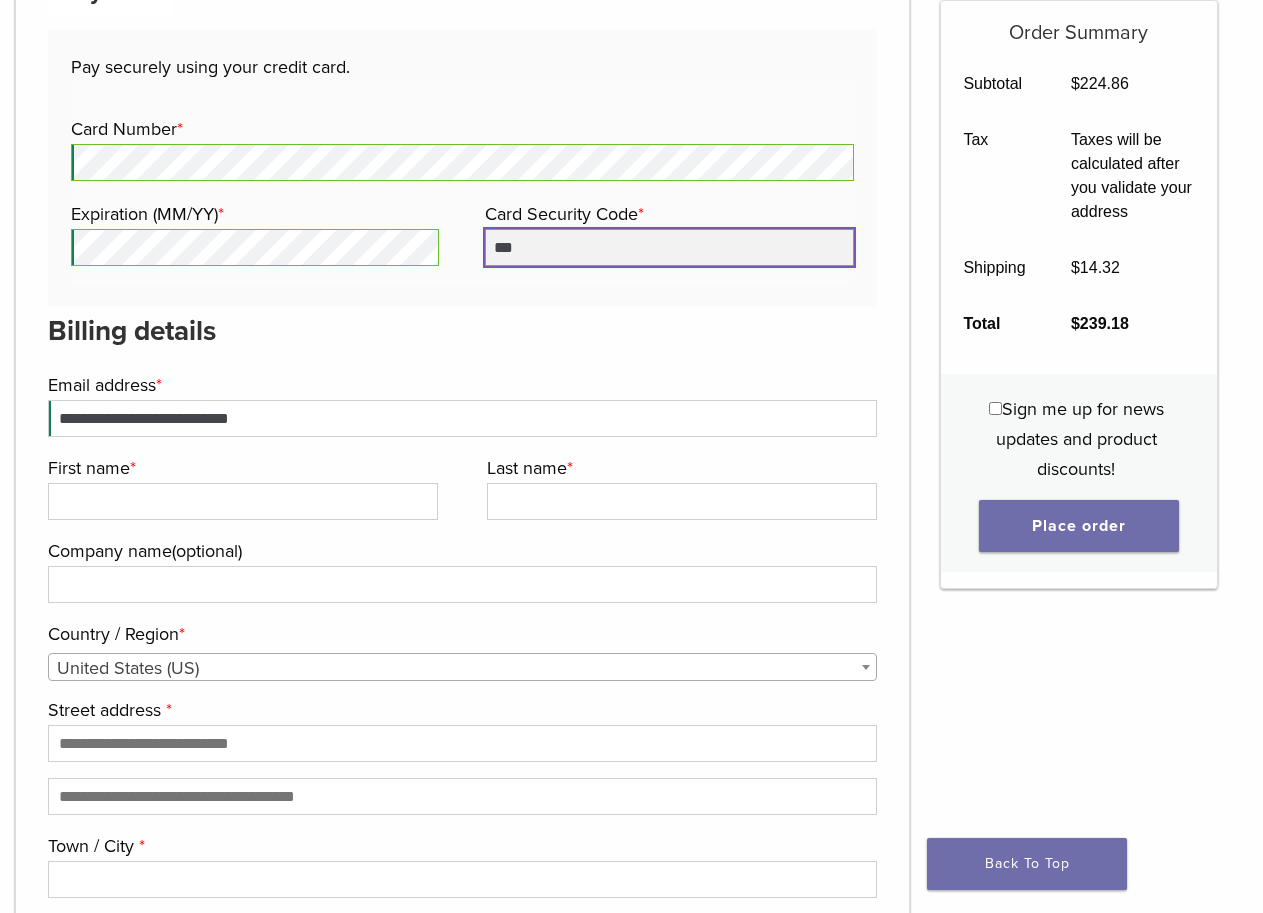type on "***" 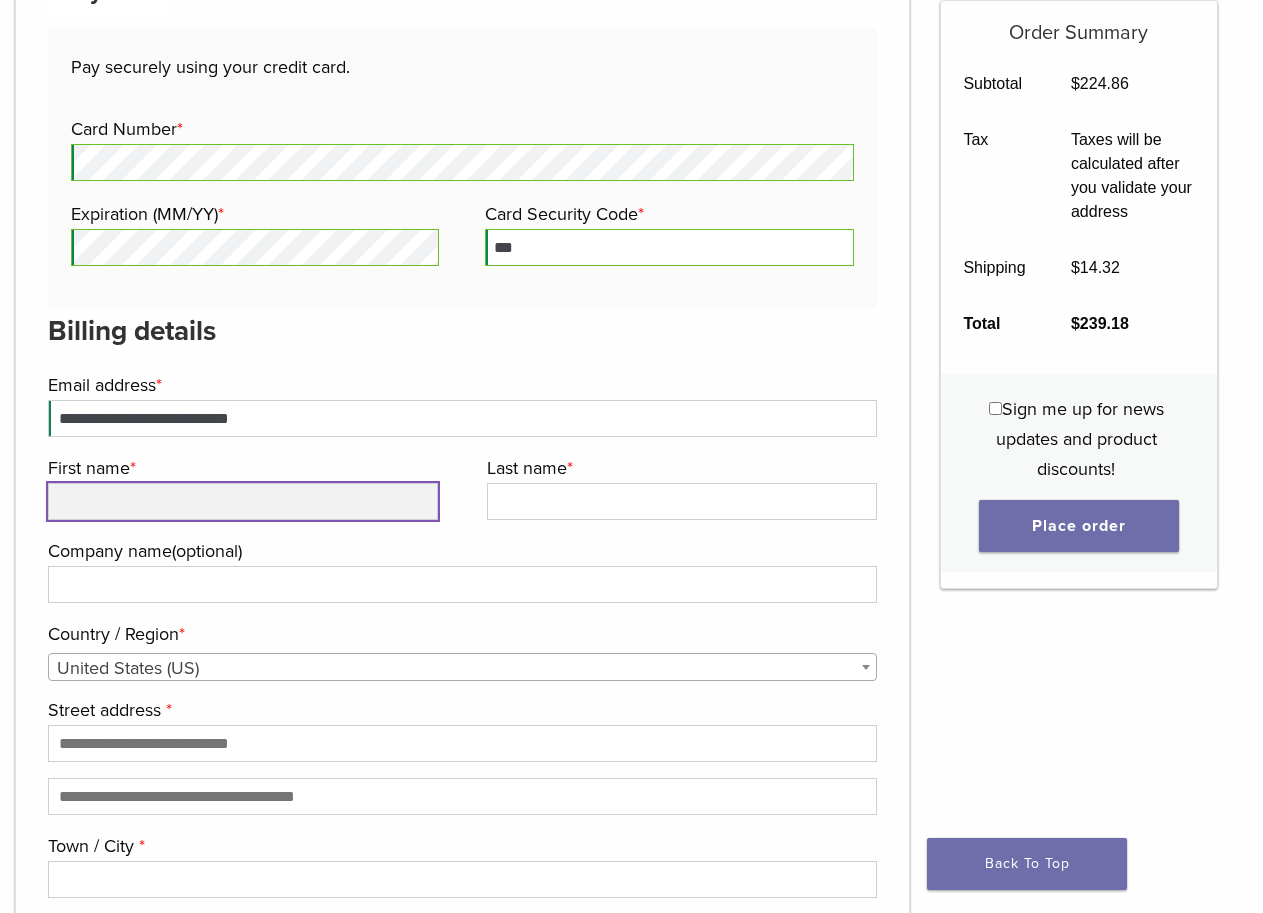 click on "First name  *" at bounding box center (243, 501) 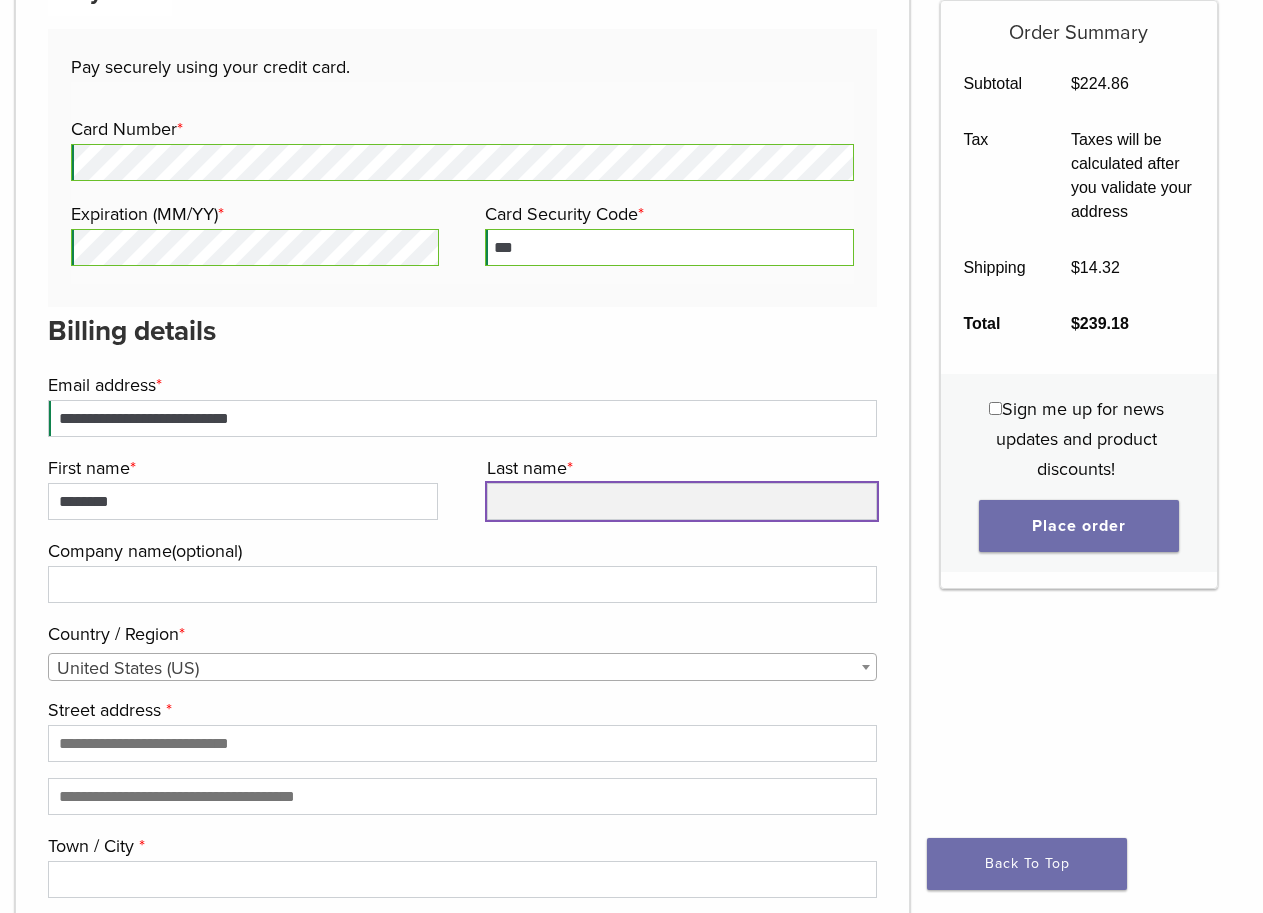 type on "********" 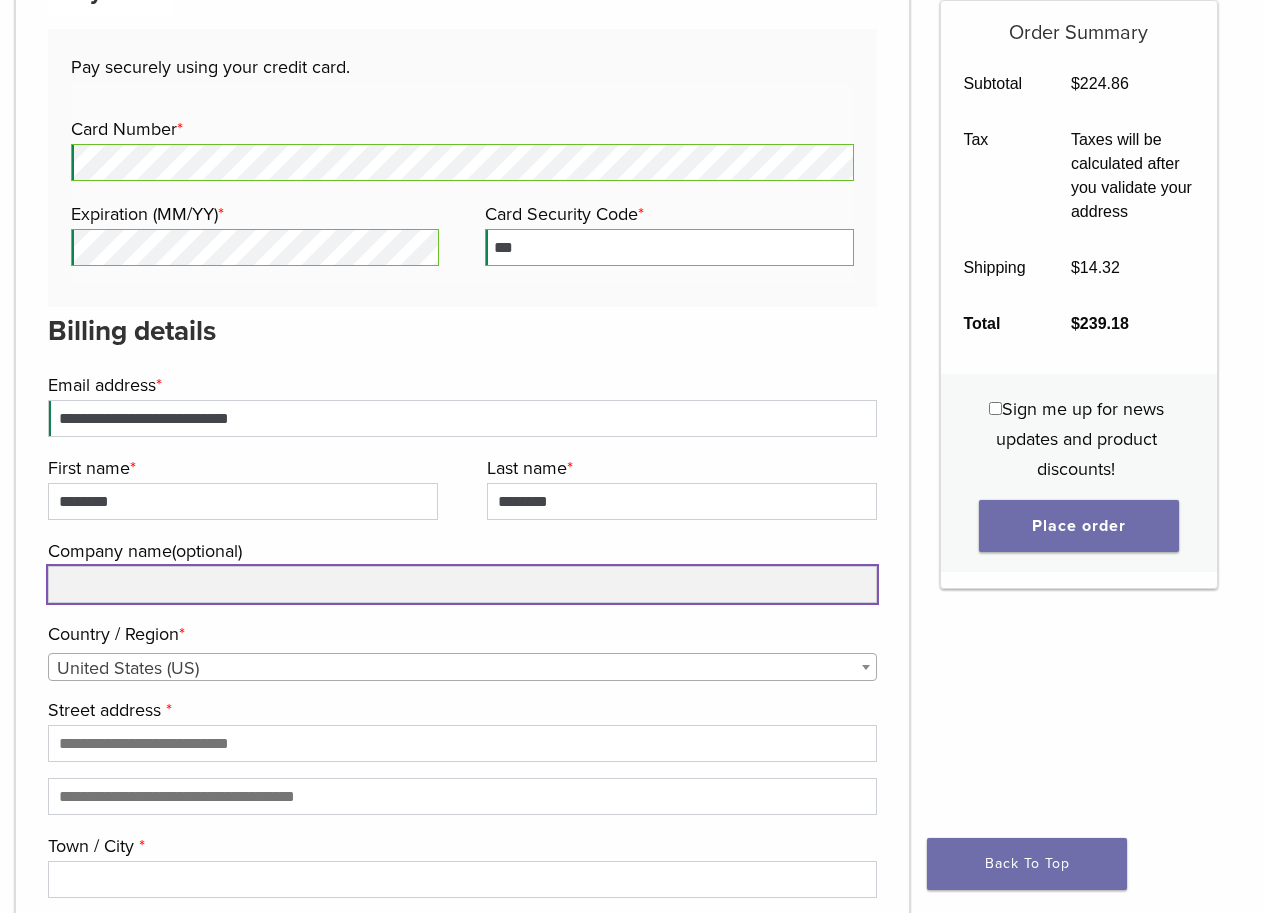 type on "**********" 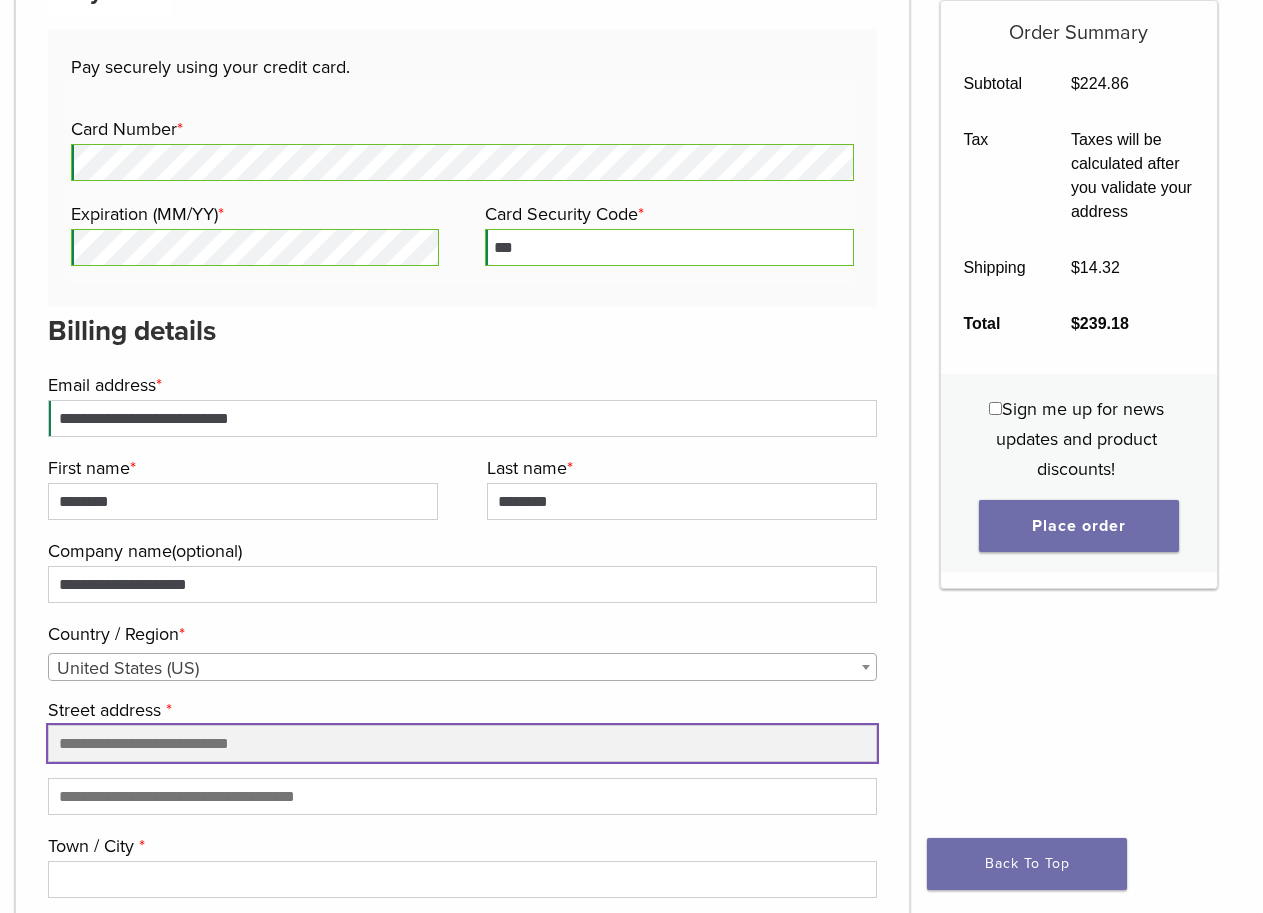 type on "**********" 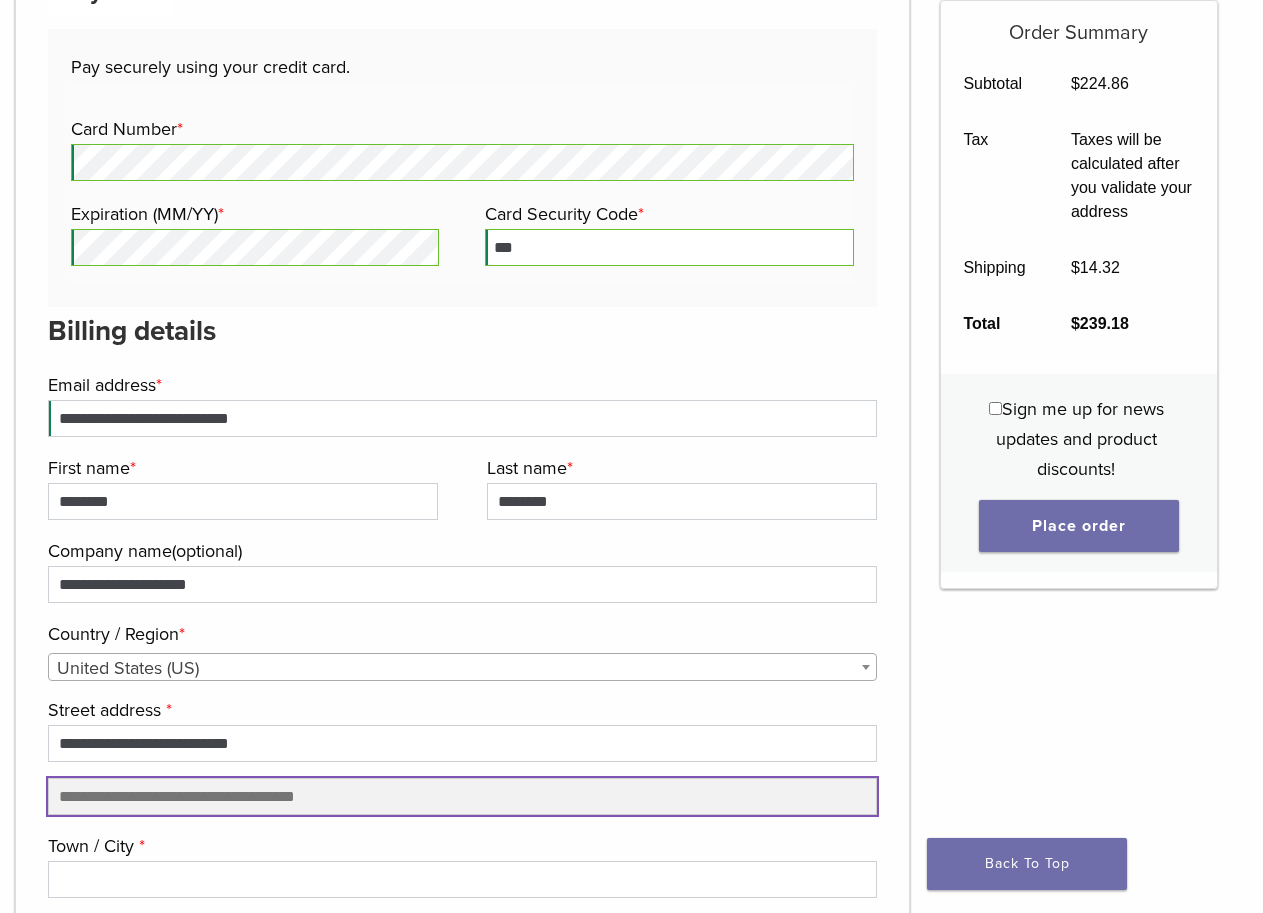 type on "*******" 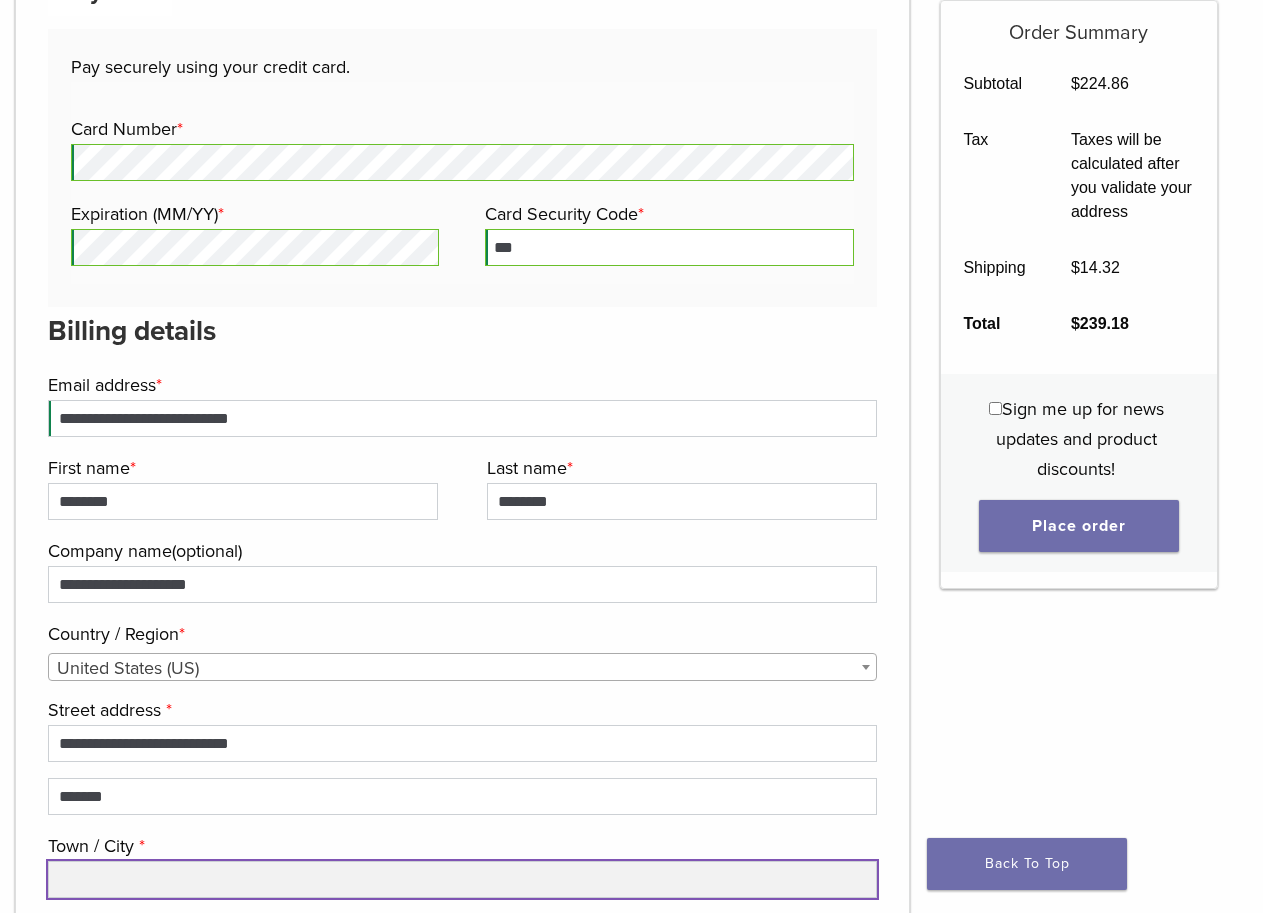 type on "*******" 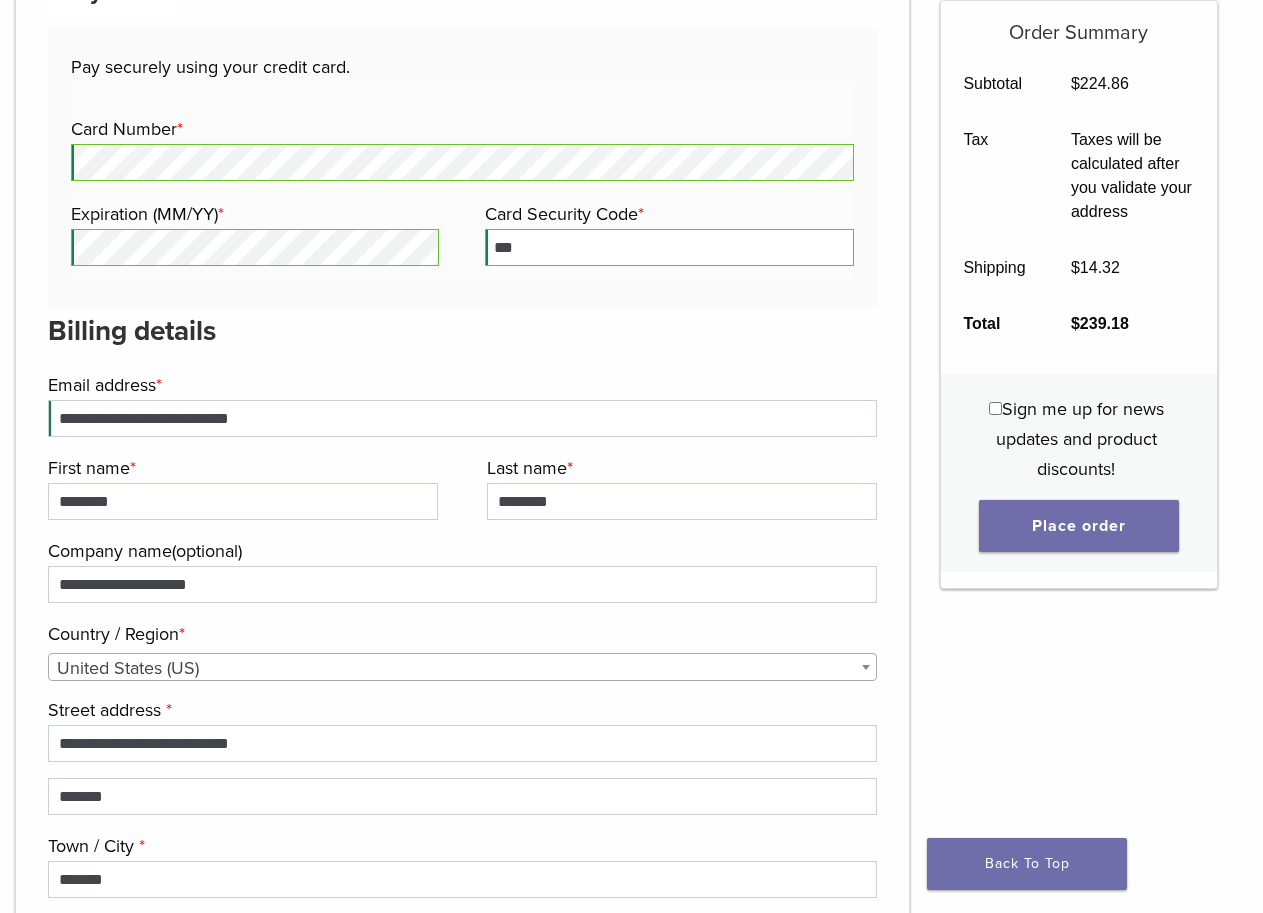select on "**" 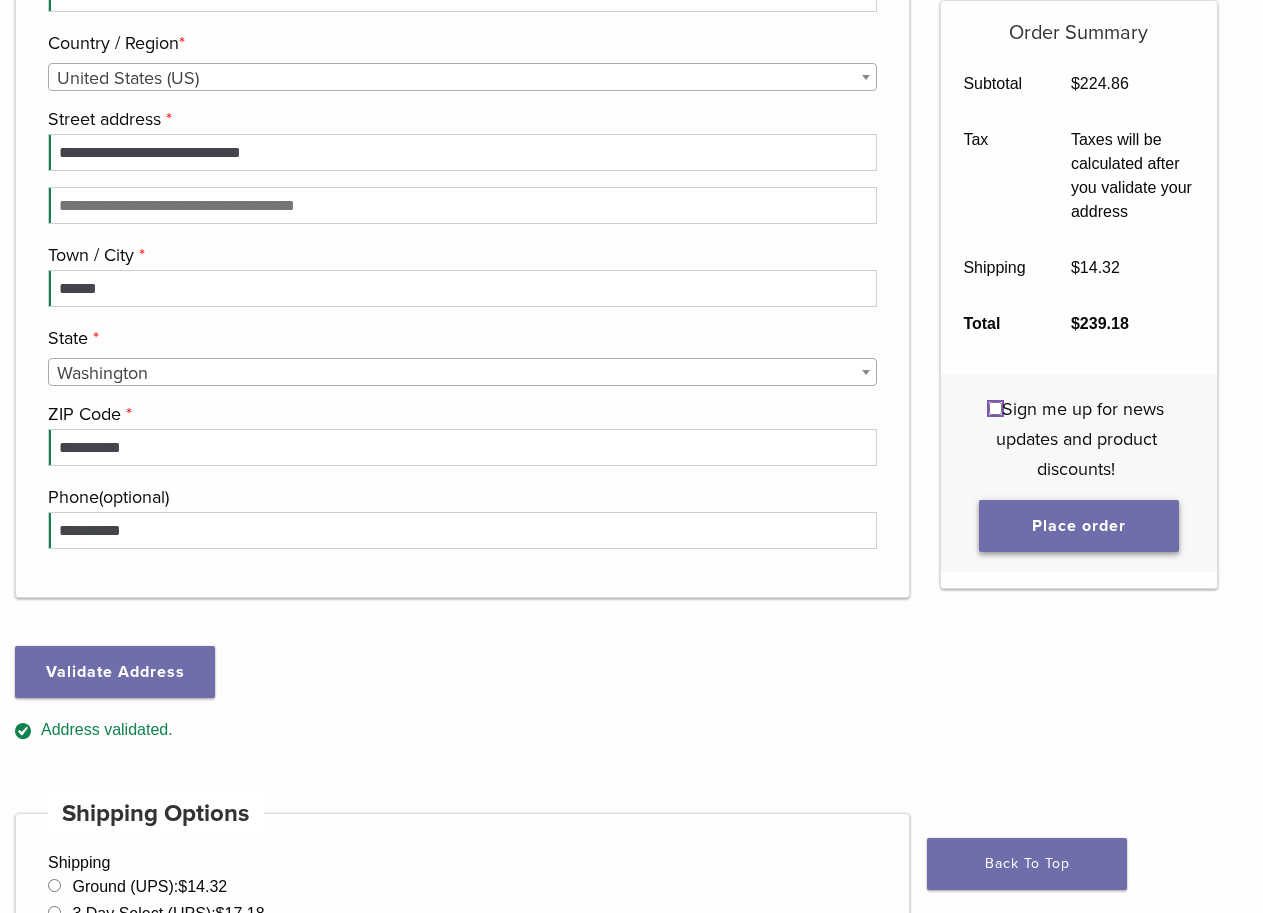 scroll, scrollTop: 601, scrollLeft: 0, axis: vertical 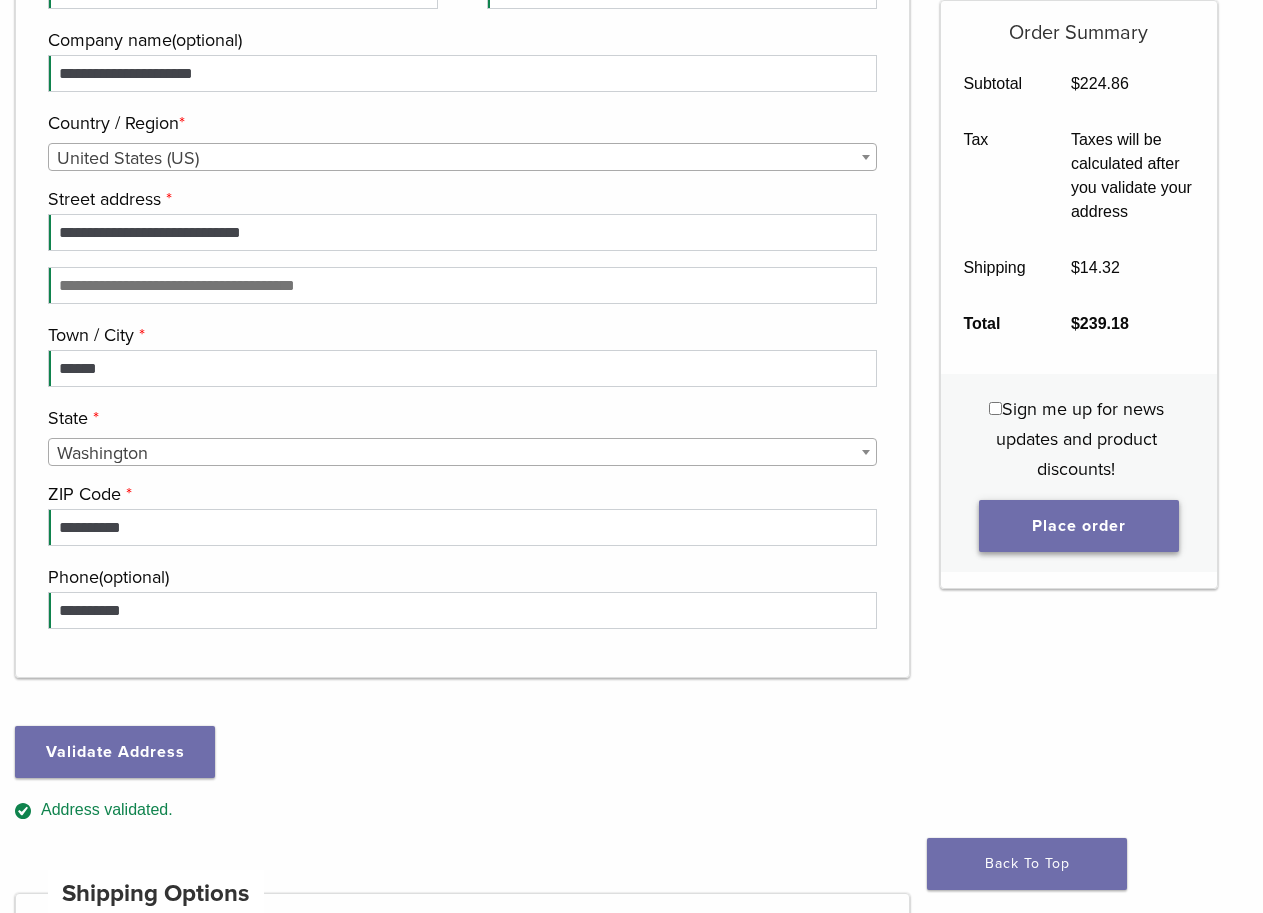 click on "Place order" at bounding box center (1079, 526) 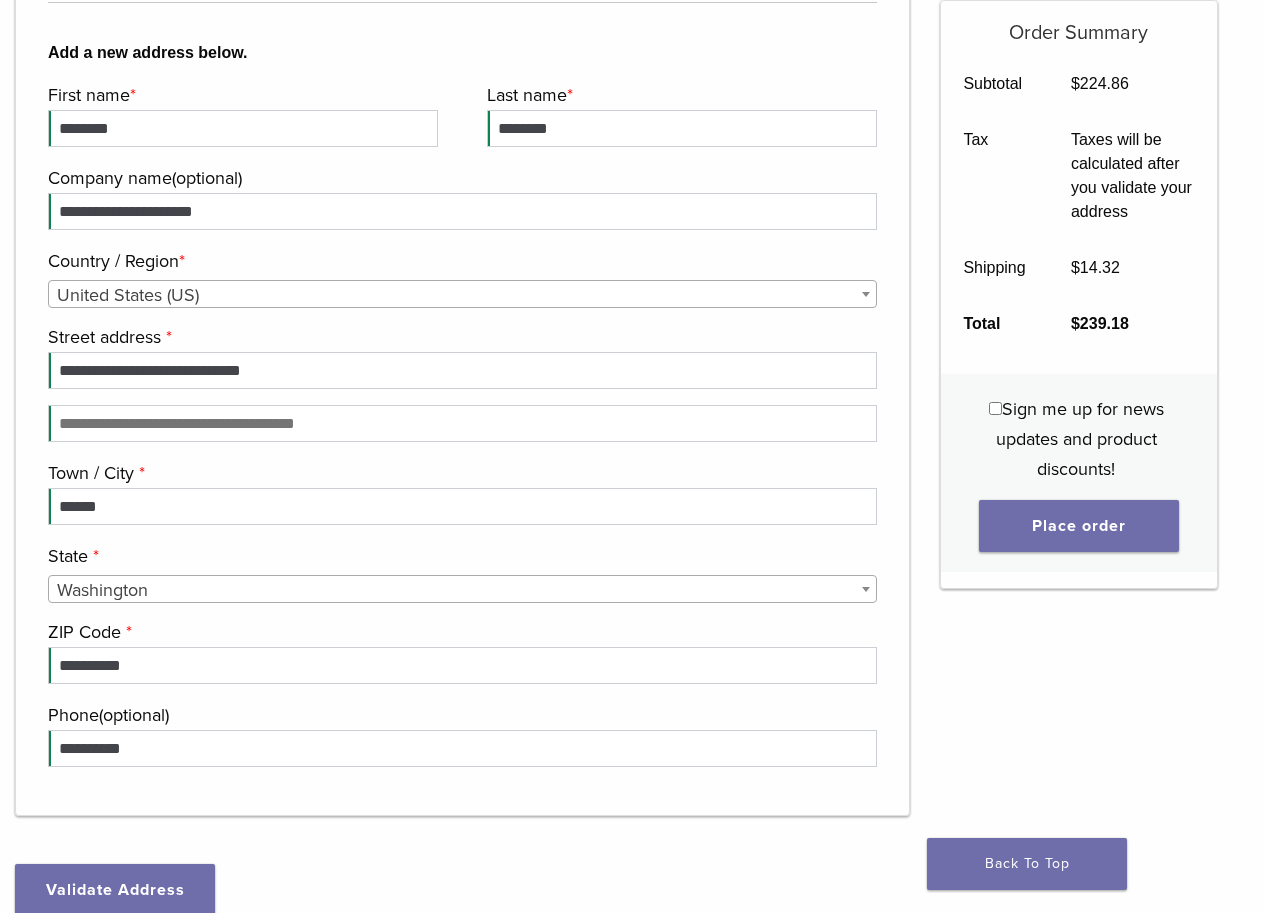 scroll, scrollTop: 855, scrollLeft: 0, axis: vertical 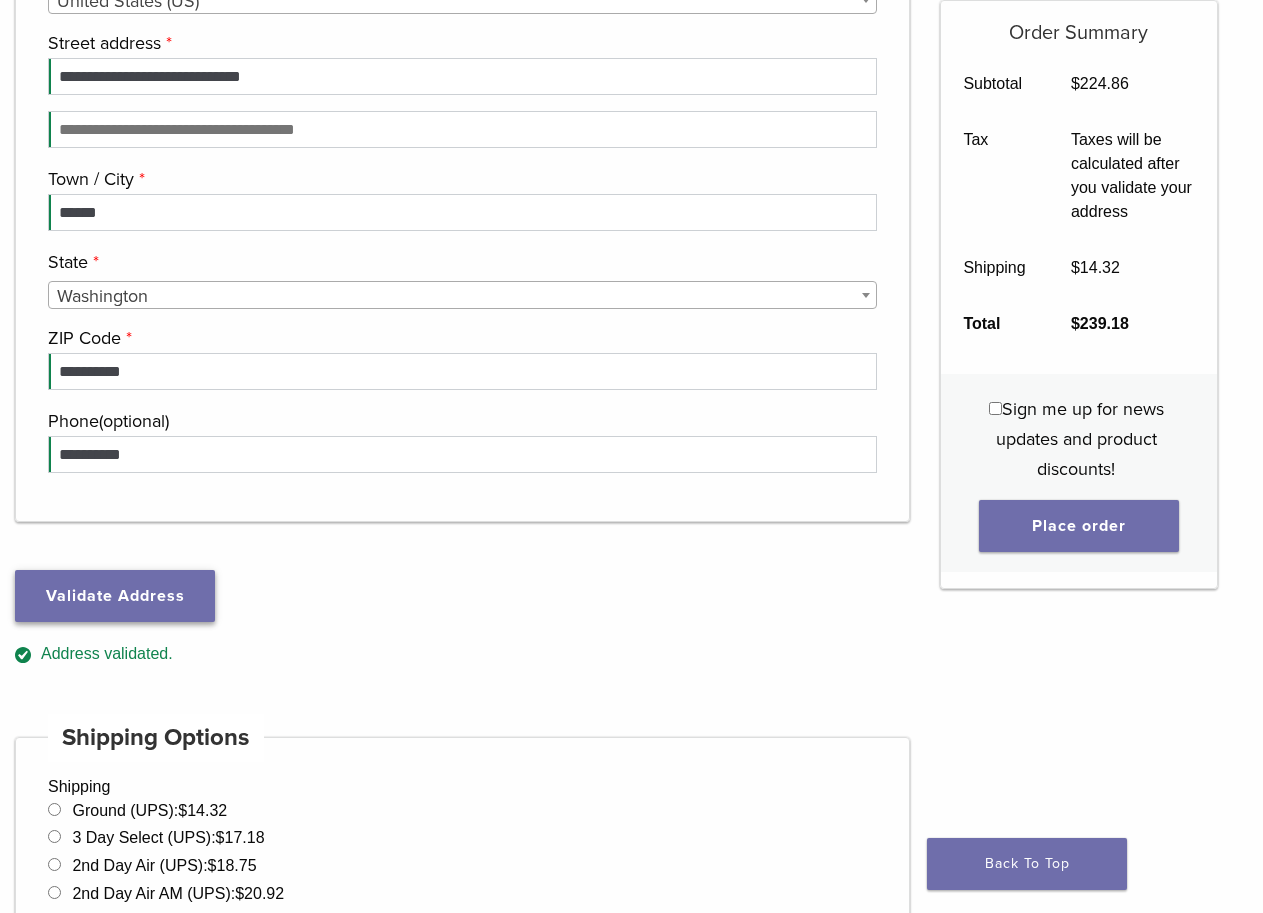click on "Validate Address" at bounding box center [115, 596] 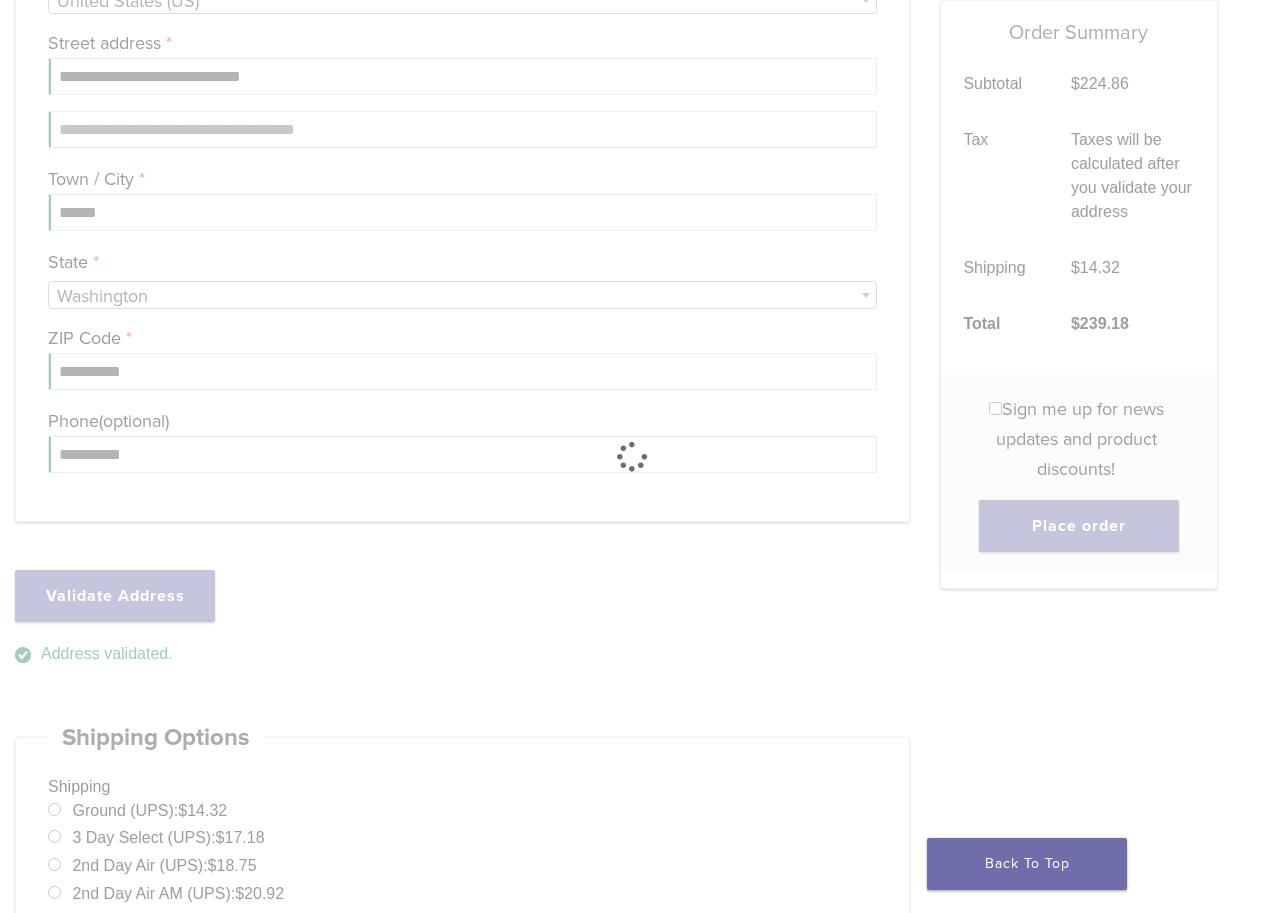 select on "**" 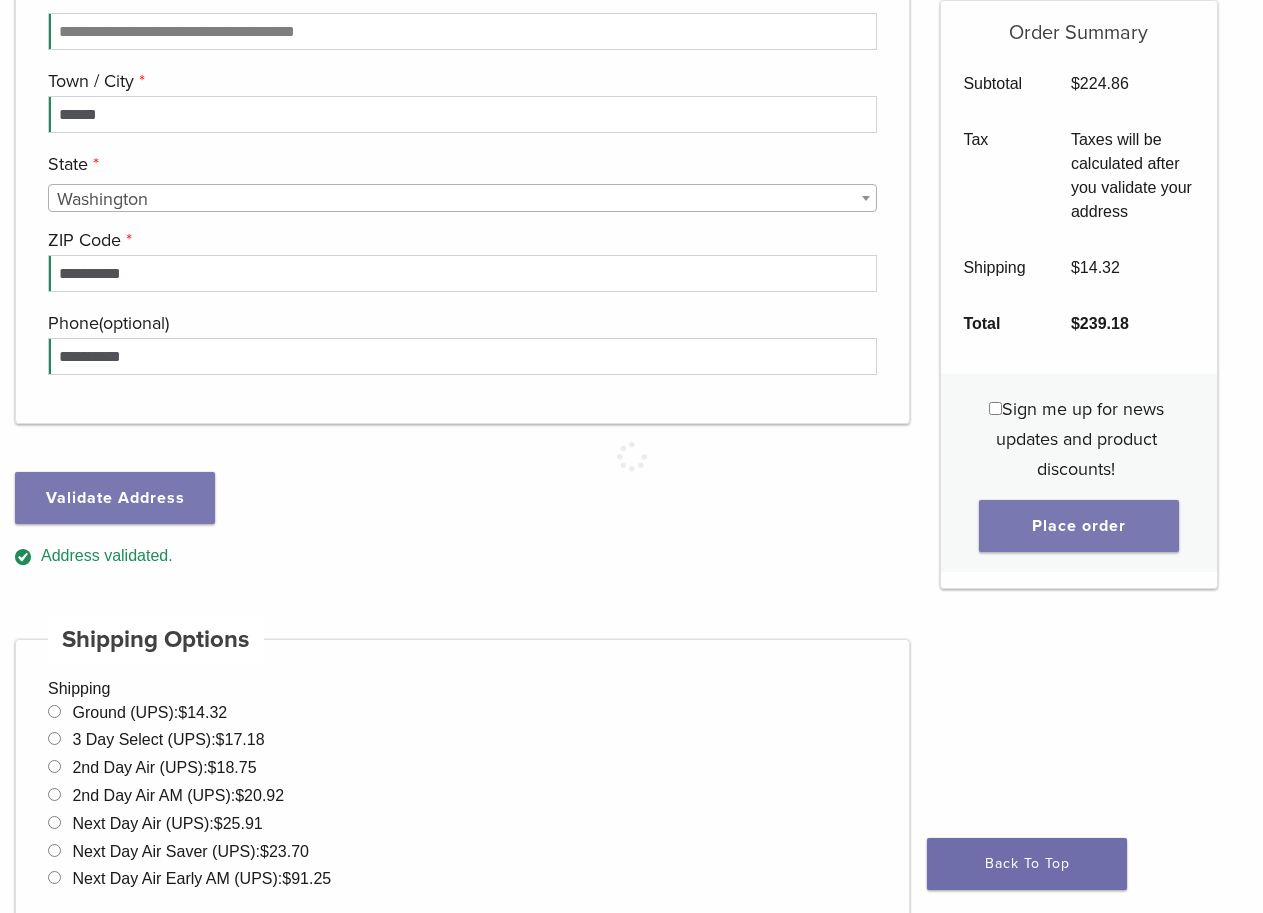 scroll, scrollTop: 757, scrollLeft: 0, axis: vertical 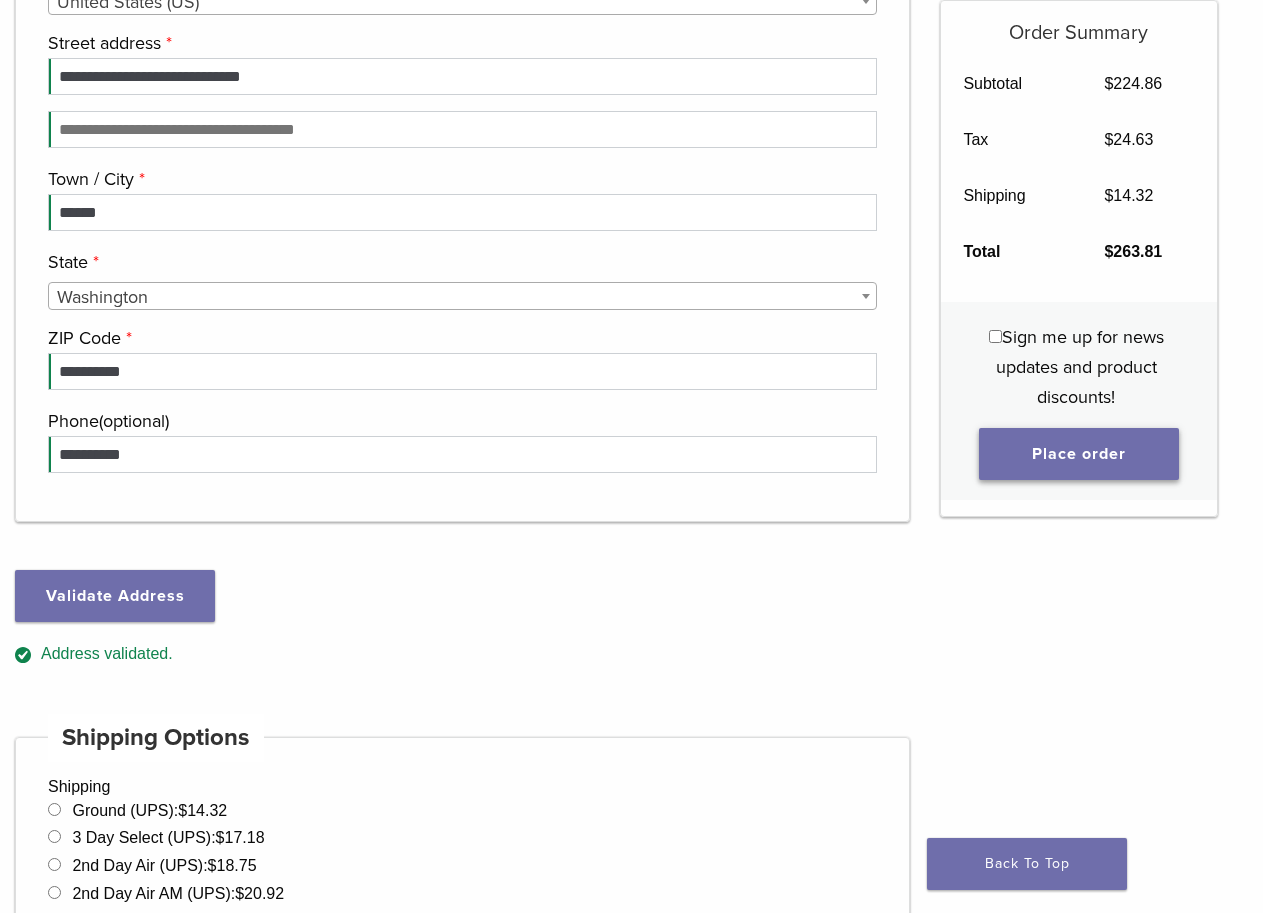click on "Place order" at bounding box center [1079, 454] 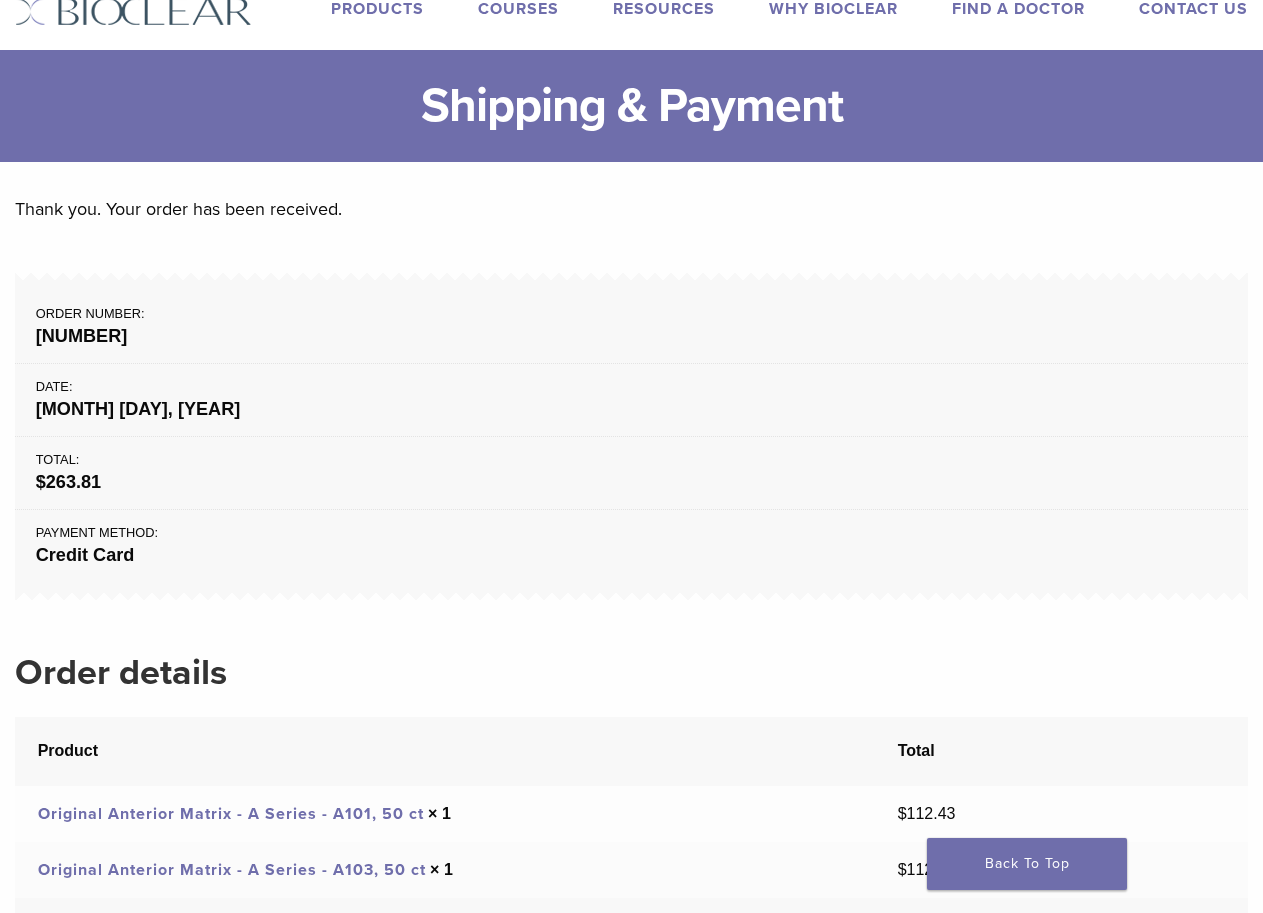 scroll, scrollTop: 100, scrollLeft: 0, axis: vertical 